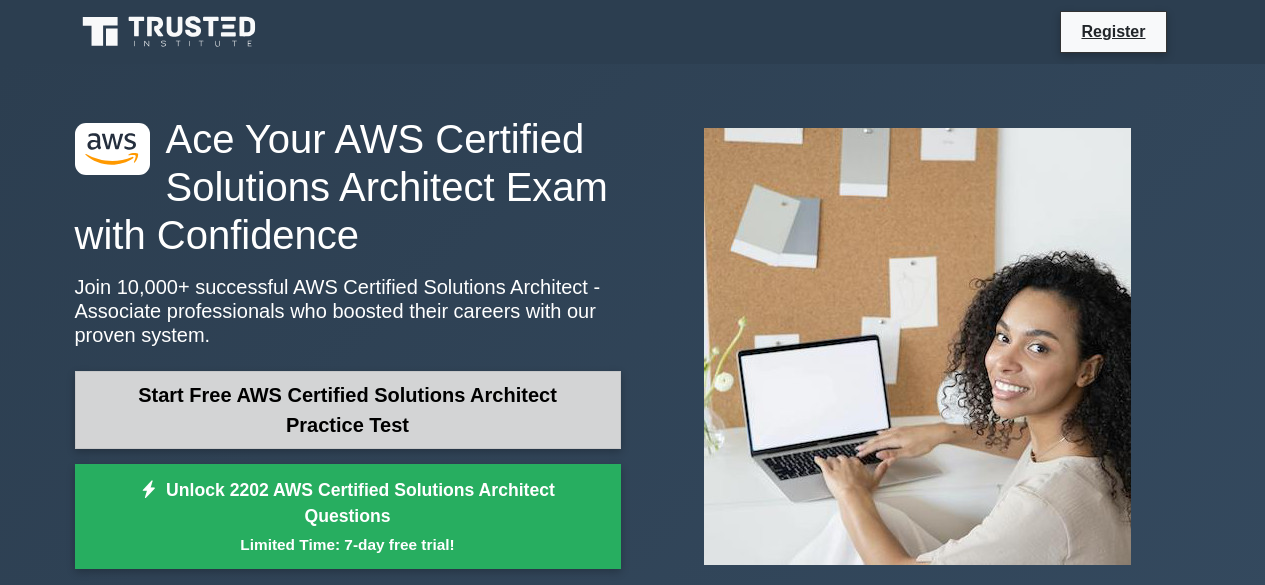 scroll, scrollTop: 0, scrollLeft: 0, axis: both 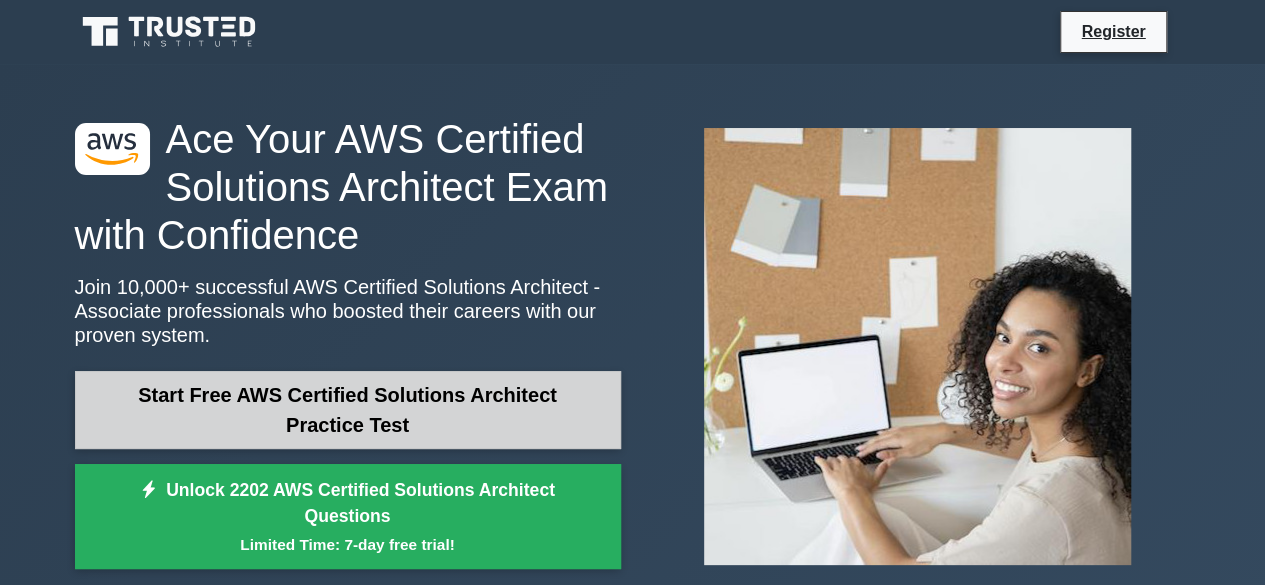 click on "Start Free AWS Certified Solutions Architect Practice Test" at bounding box center (348, 410) 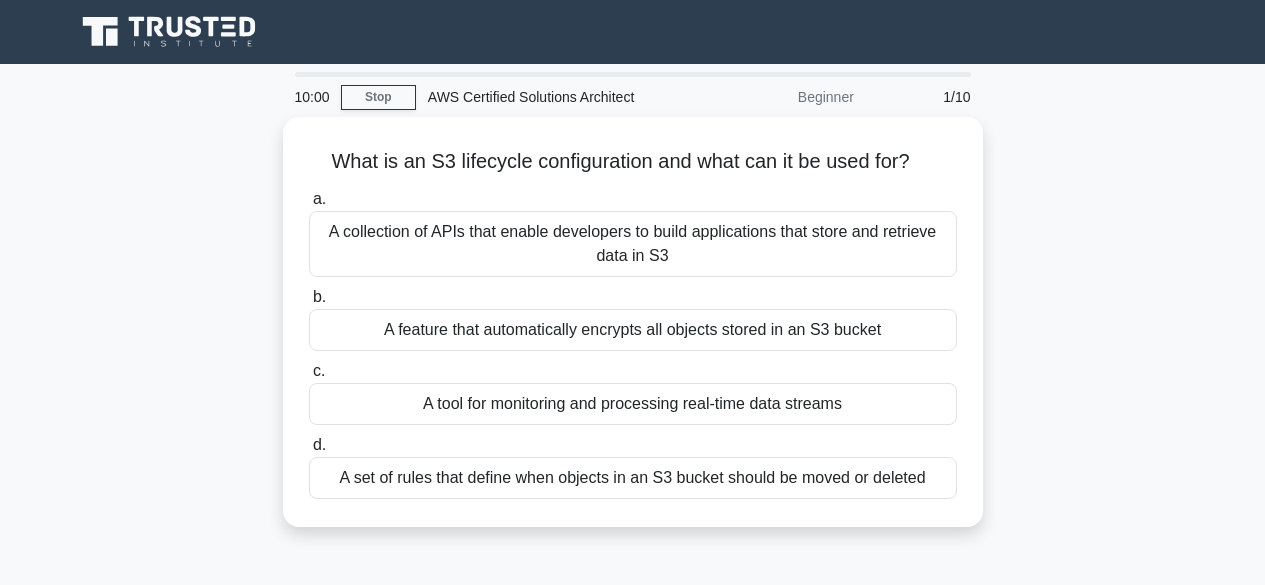 scroll, scrollTop: 0, scrollLeft: 0, axis: both 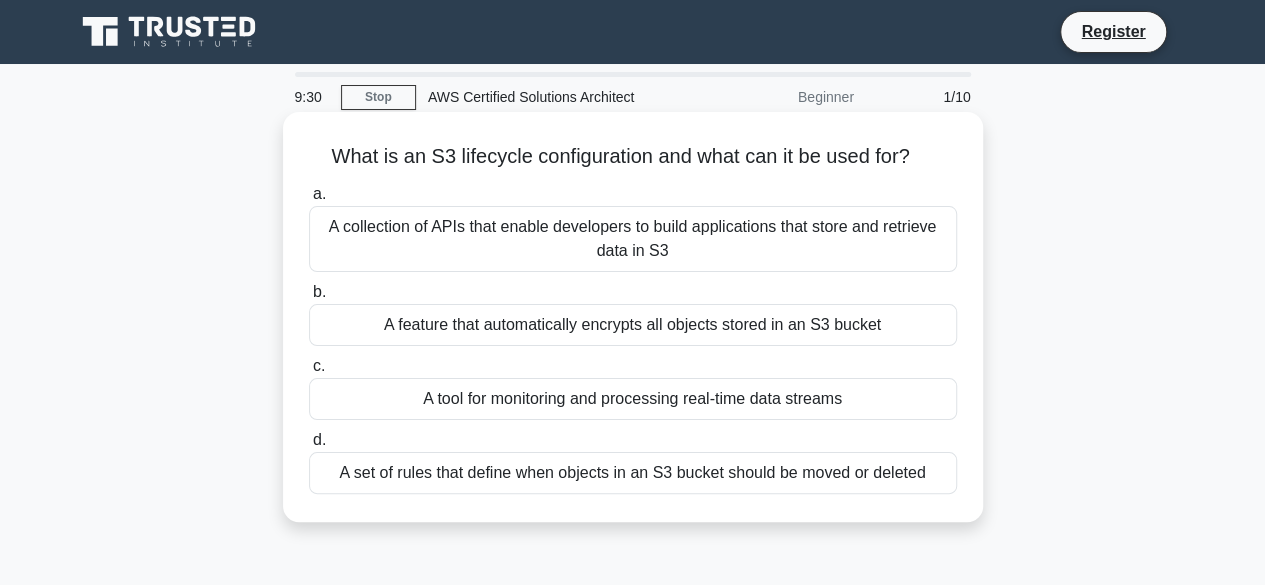 click on "A tool for monitoring and processing real-time data streams" at bounding box center (633, 399) 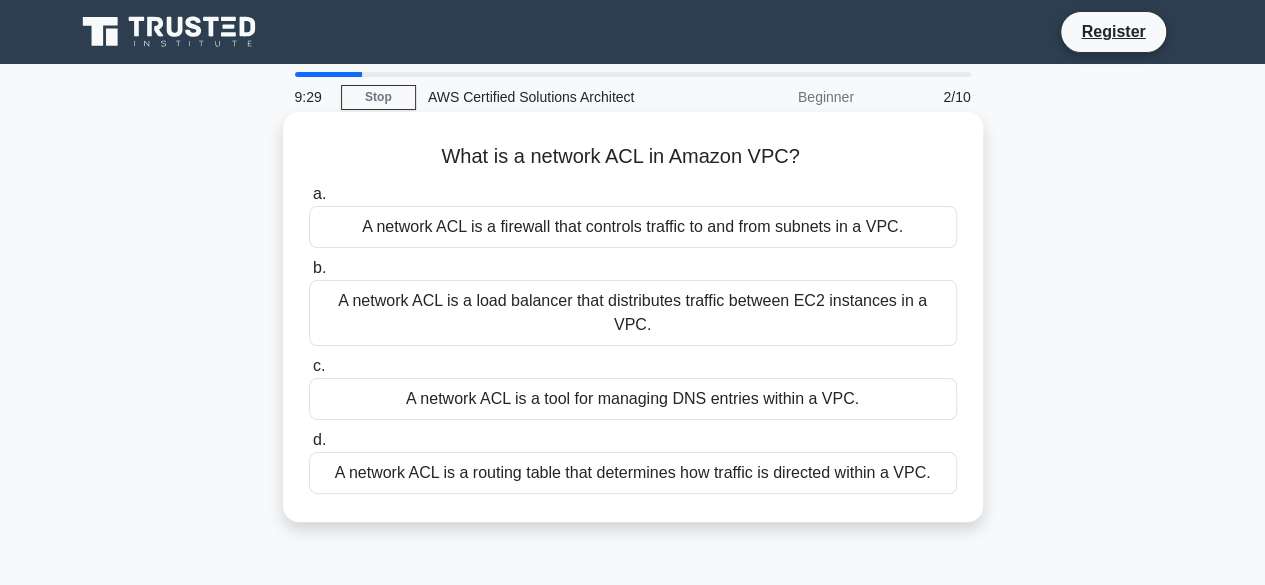 click on "A network ACL is a tool for managing DNS entries within a VPC." at bounding box center (633, 399) 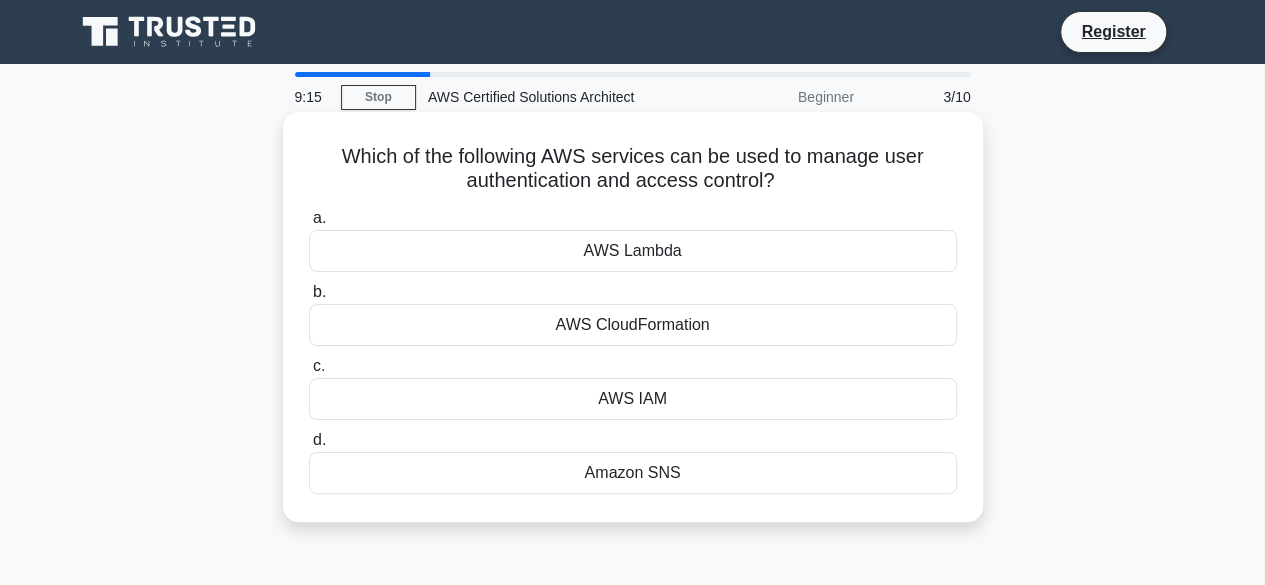 click on "AWS IAM" at bounding box center (633, 399) 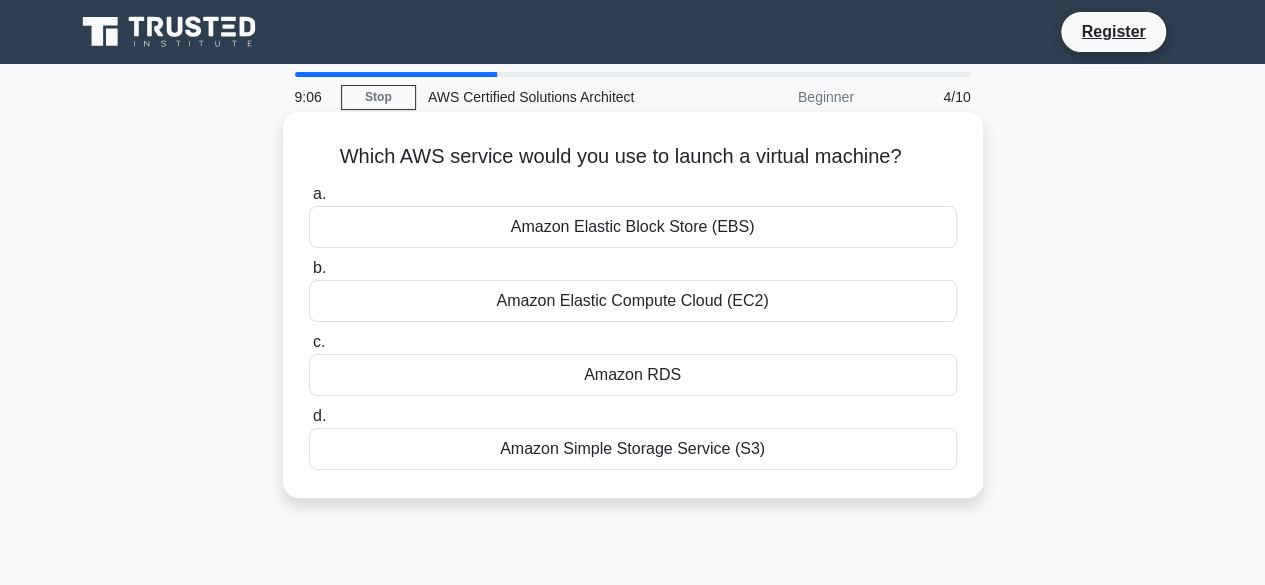 click on "Amazon Elastic Compute Cloud (EC2)" at bounding box center (633, 301) 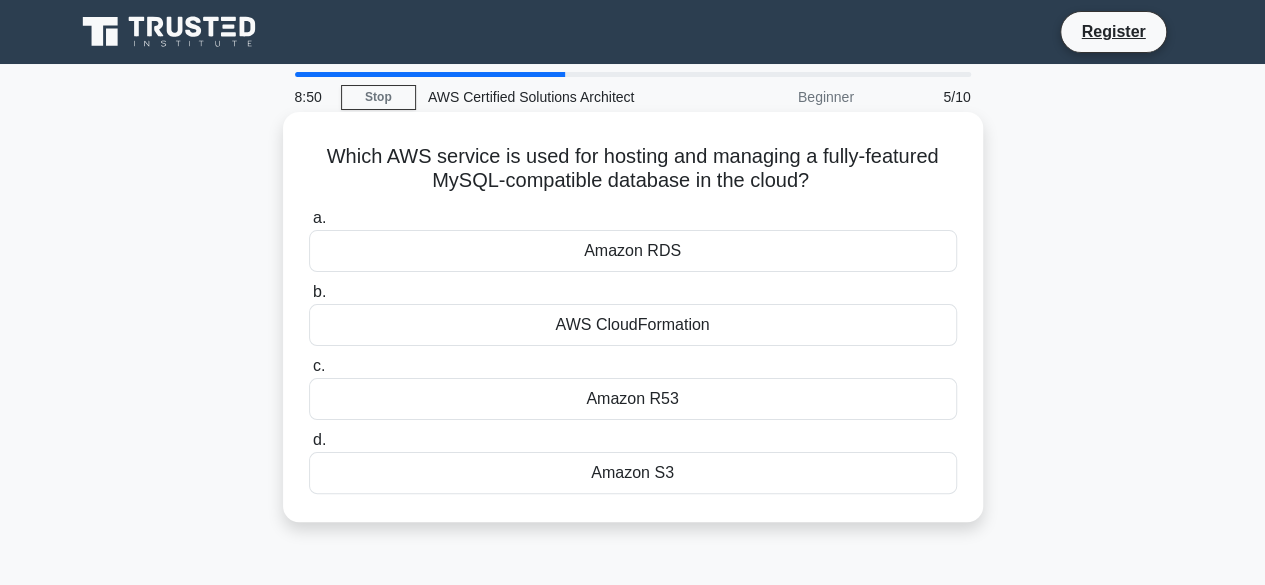 click on "Amazon RDS" at bounding box center [633, 251] 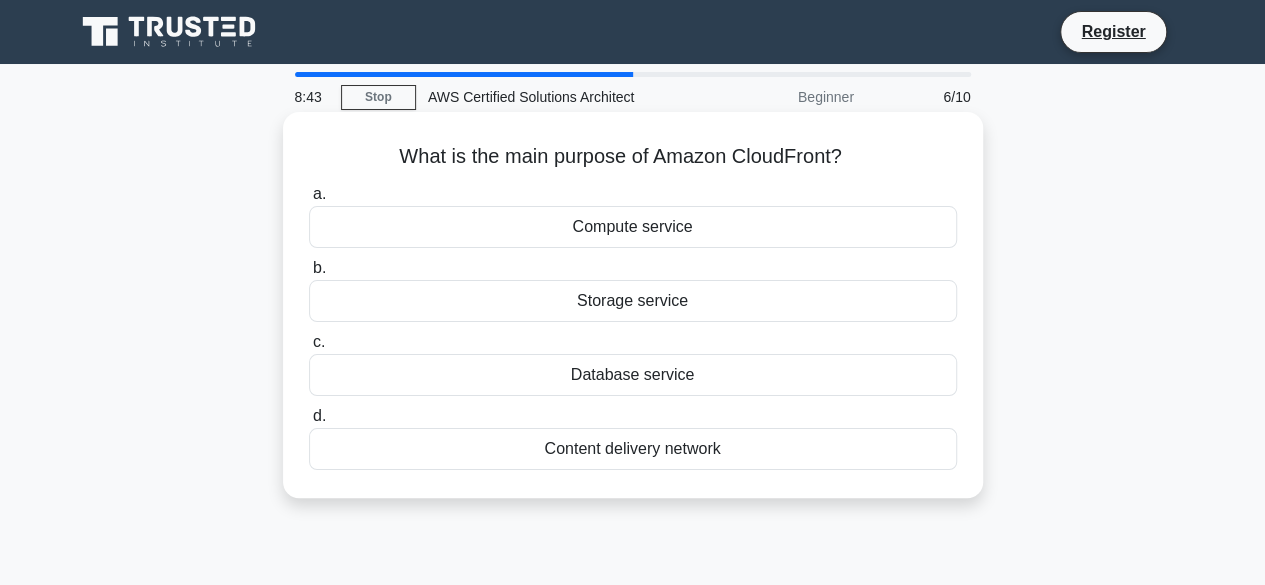 click on "Content delivery network" at bounding box center (633, 449) 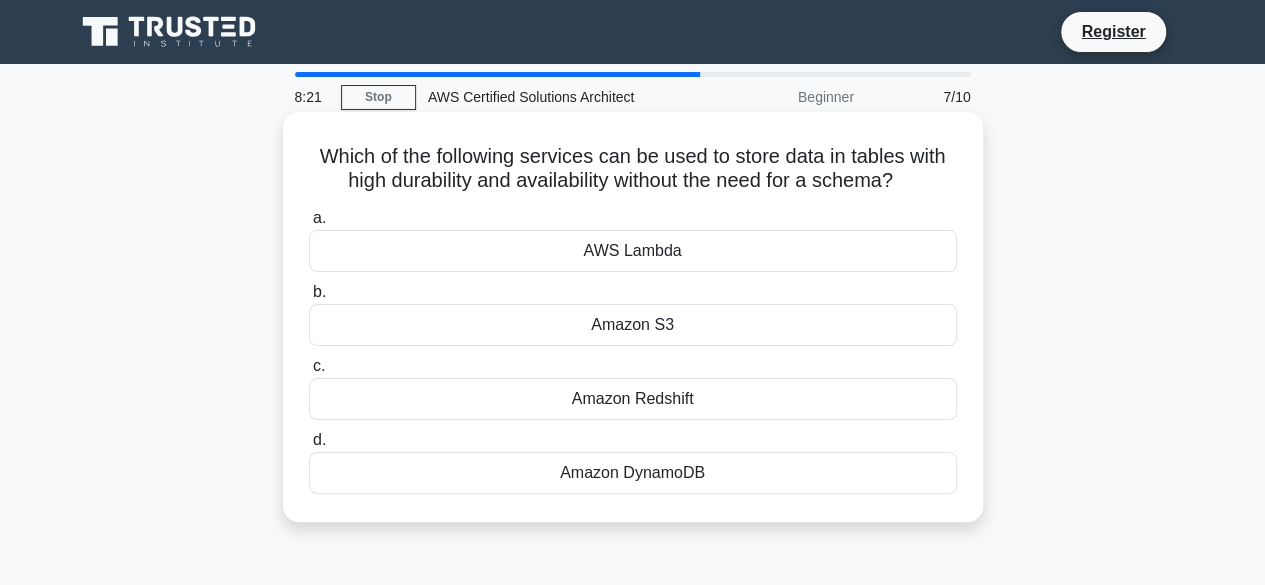 click on "Amazon DynamoDB" at bounding box center [633, 473] 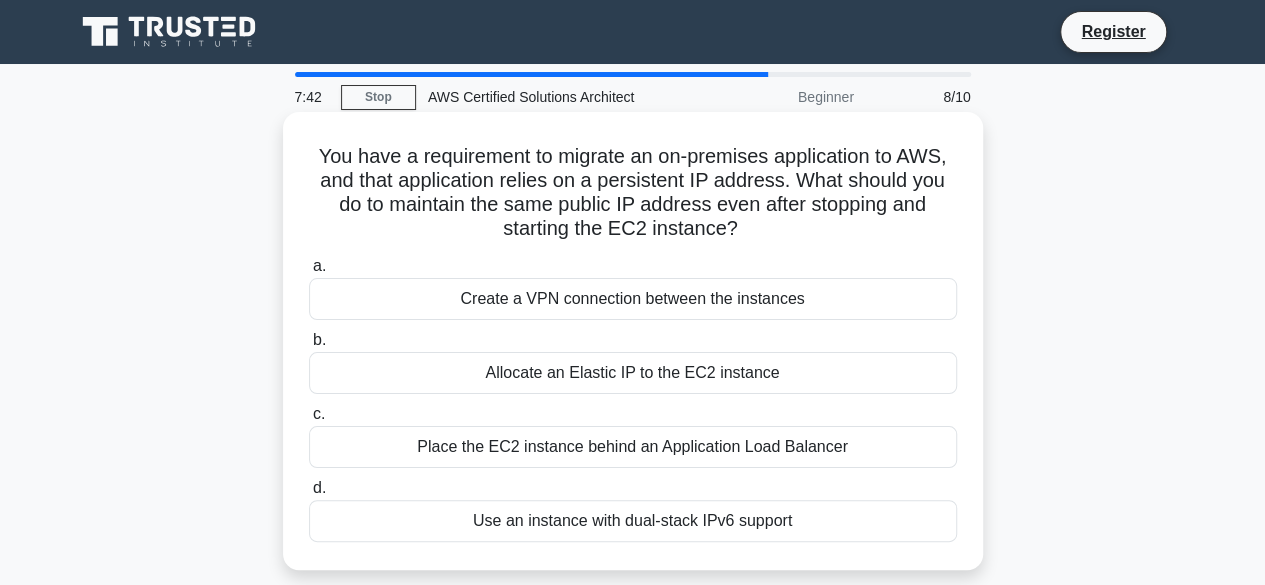 click on "Create a VPN connection between the instances" at bounding box center (633, 299) 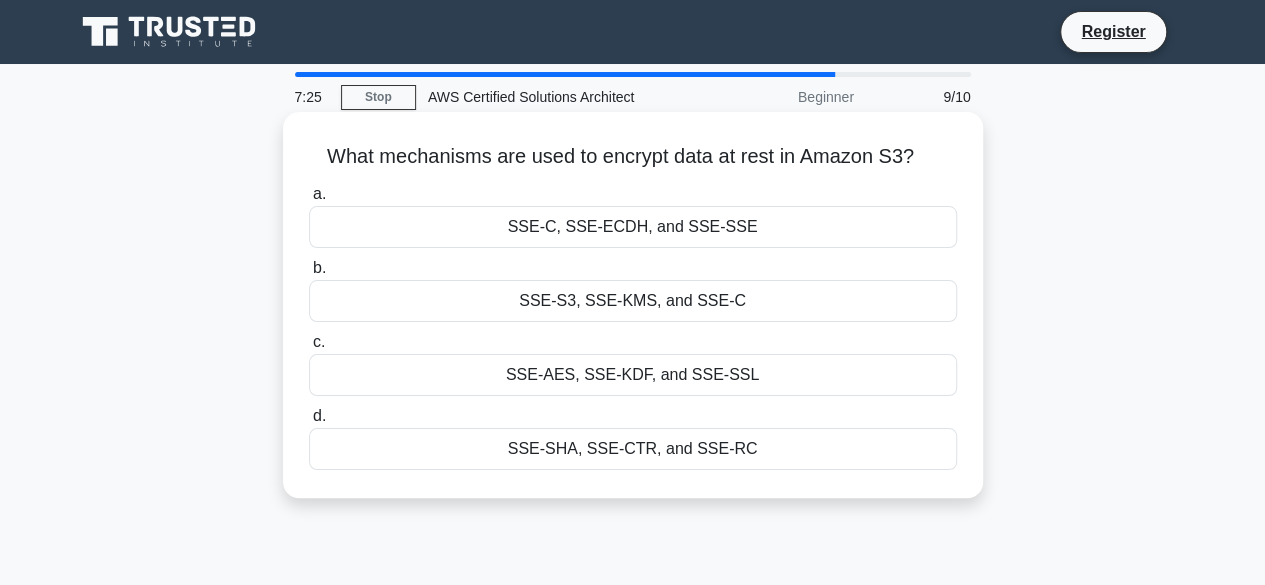 click on "SSE-S3, SSE-KMS, and SSE-C" at bounding box center [633, 301] 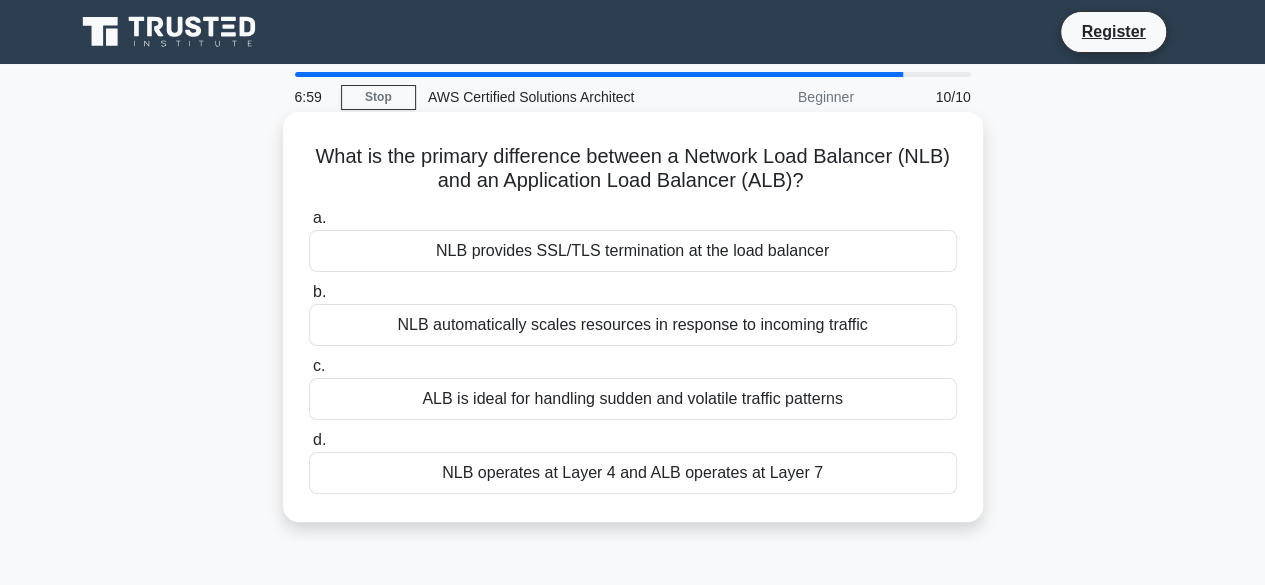click on "NLB operates at Layer 4 and ALB operates at Layer 7" at bounding box center [633, 473] 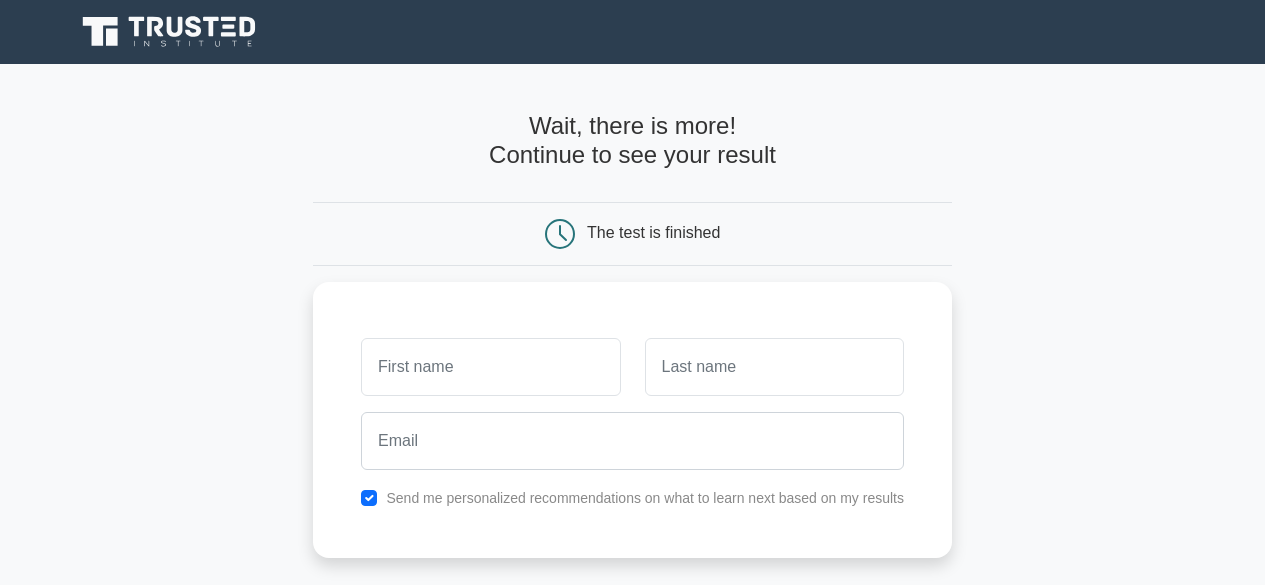 scroll, scrollTop: 0, scrollLeft: 0, axis: both 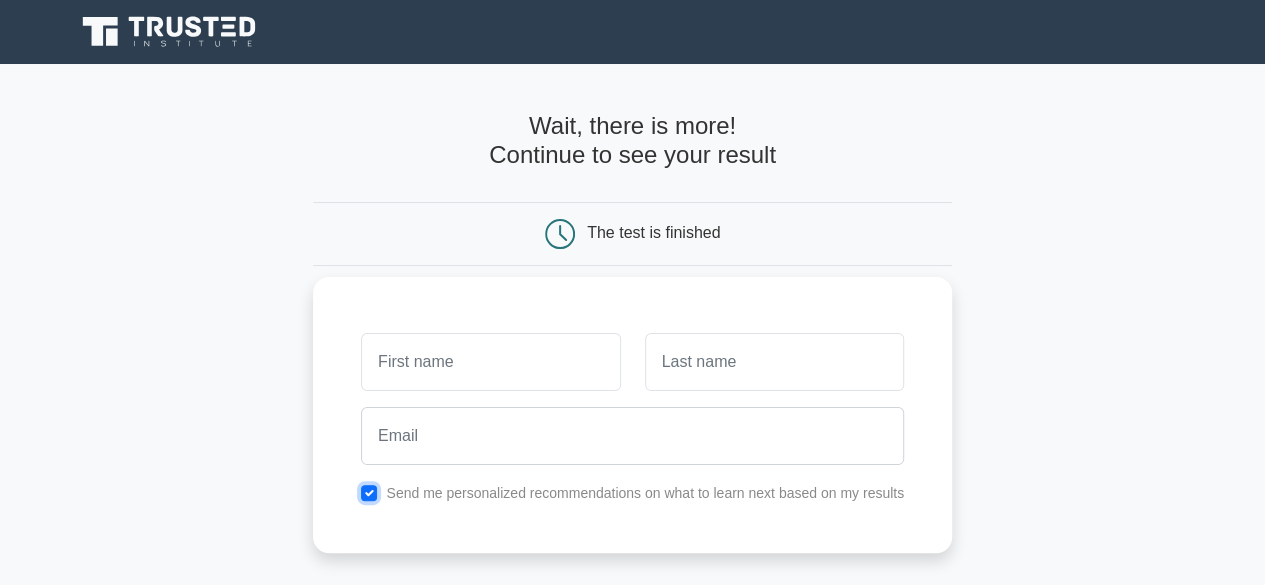 click at bounding box center (369, 493) 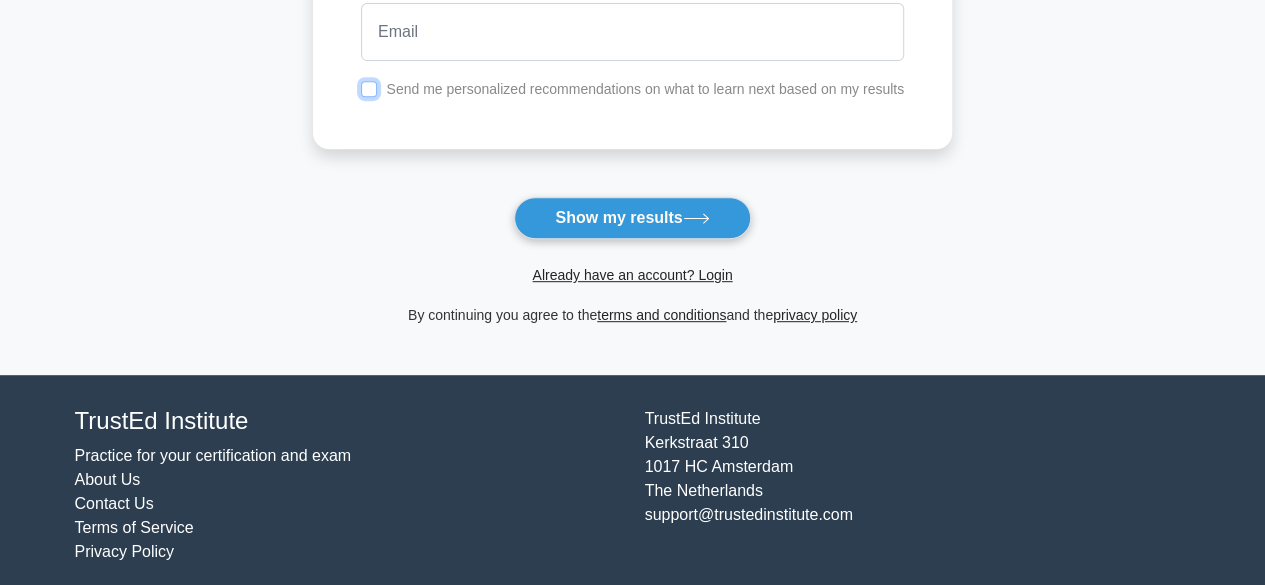 scroll, scrollTop: 417, scrollLeft: 0, axis: vertical 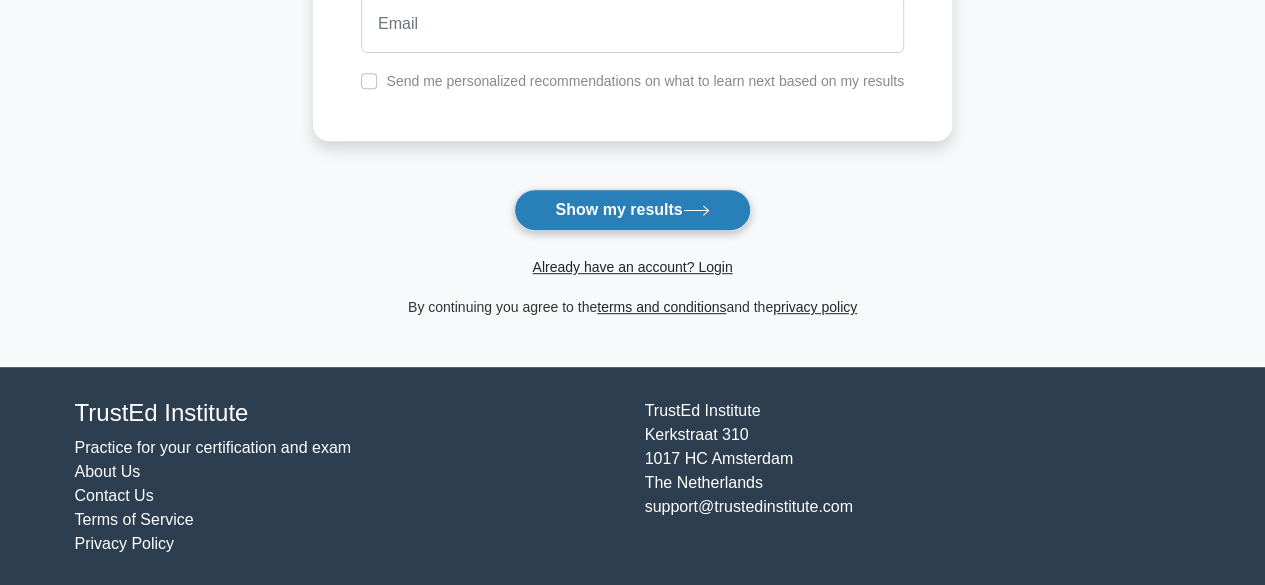 click on "Show my results" at bounding box center (632, 210) 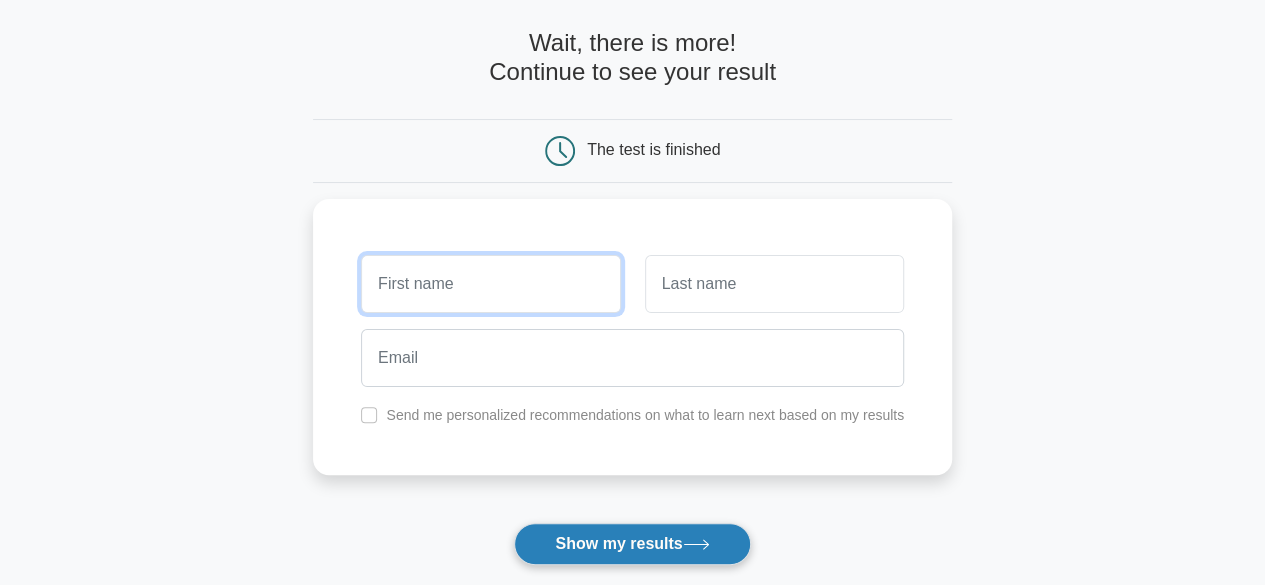 scroll, scrollTop: 74, scrollLeft: 0, axis: vertical 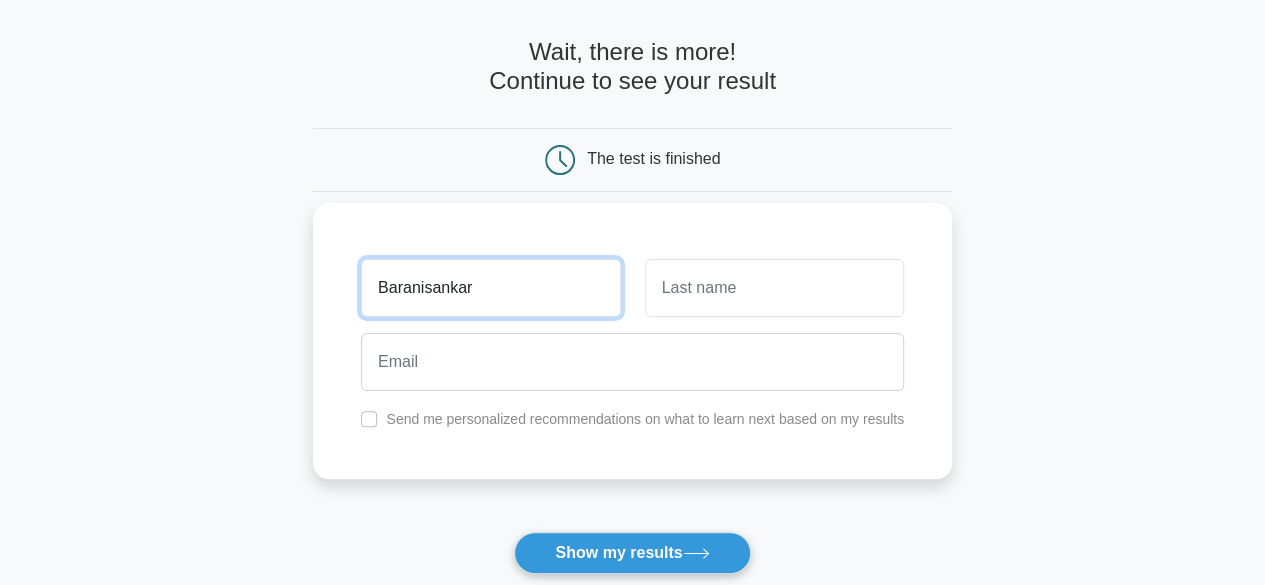 type on "Baranisankar" 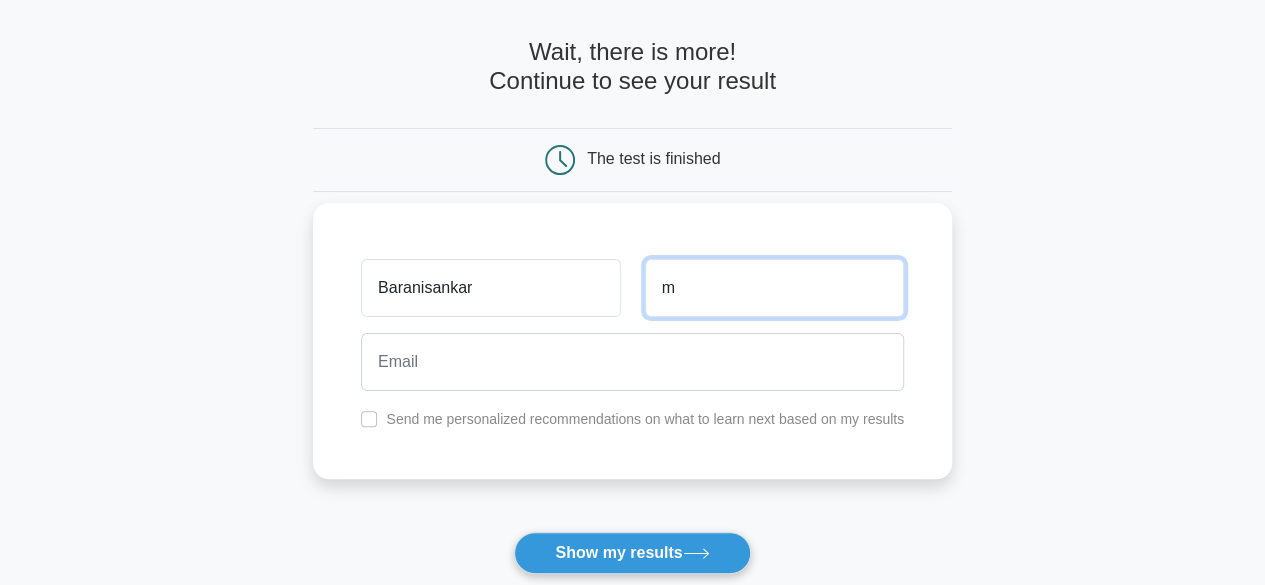 type on "m" 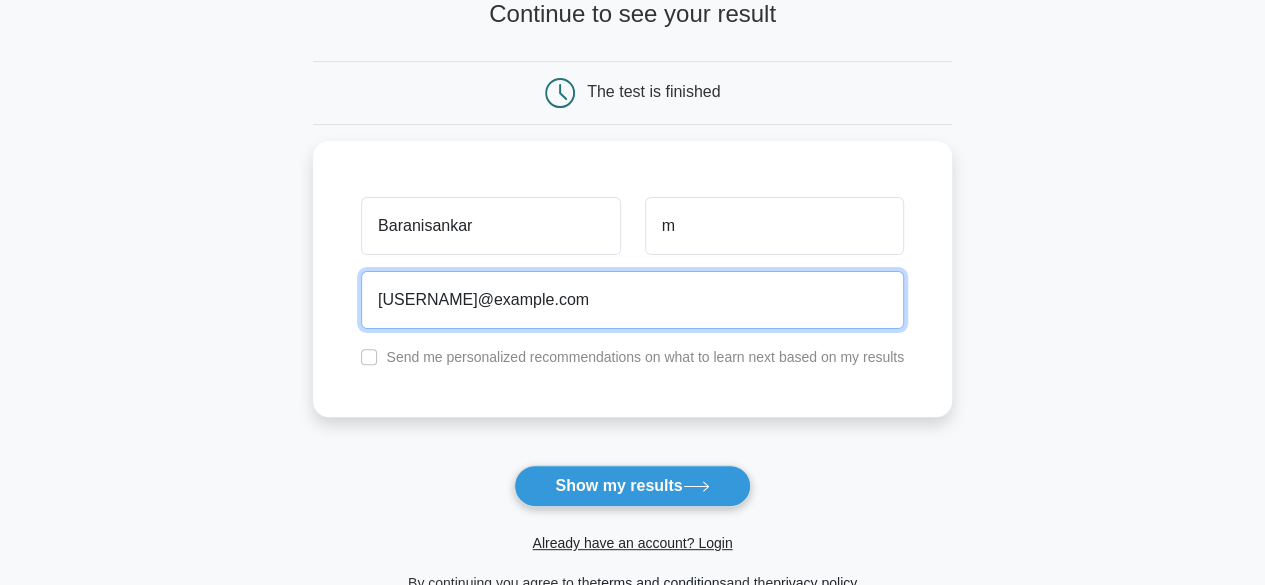 scroll, scrollTop: 225, scrollLeft: 0, axis: vertical 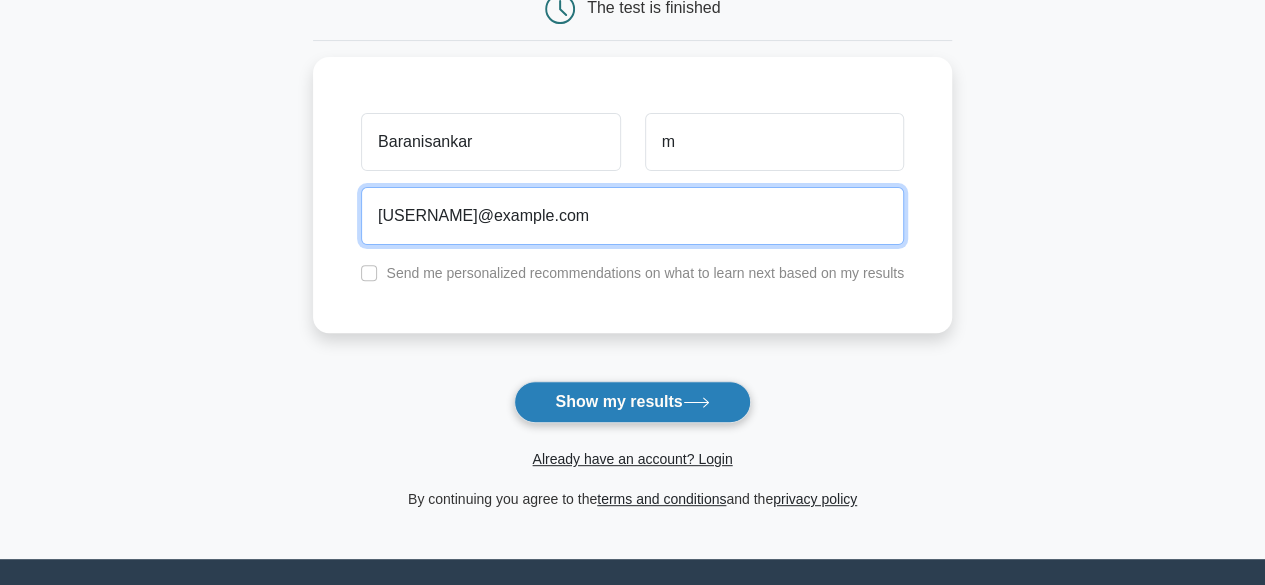 type on "baranisankar@gmail.com" 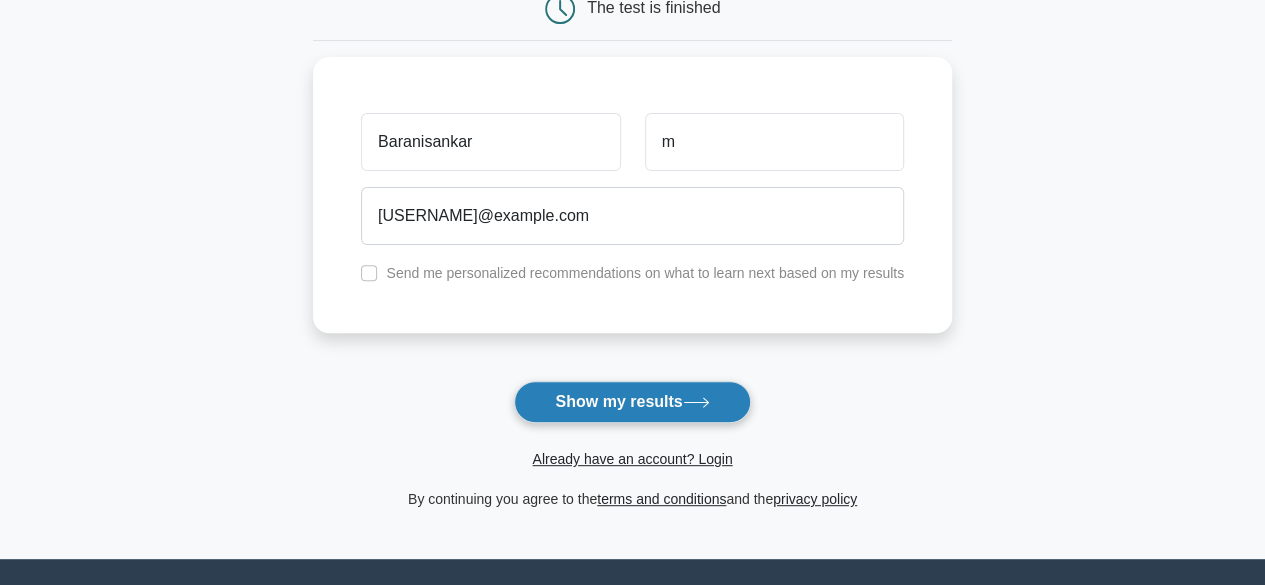 click on "Show my results" at bounding box center (632, 402) 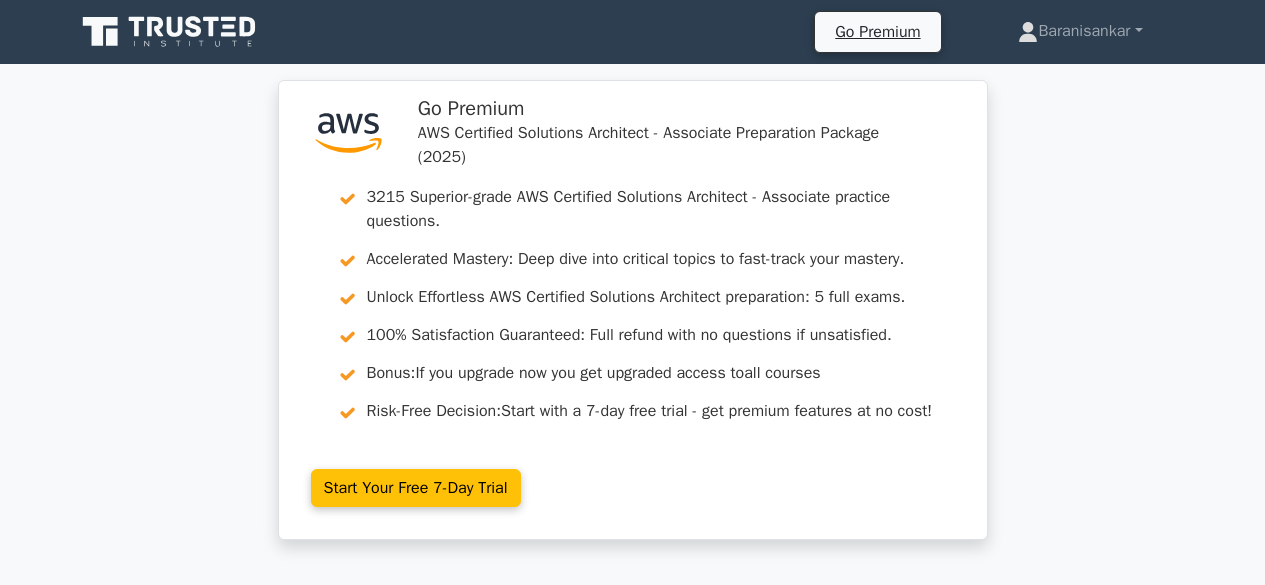 scroll, scrollTop: 0, scrollLeft: 0, axis: both 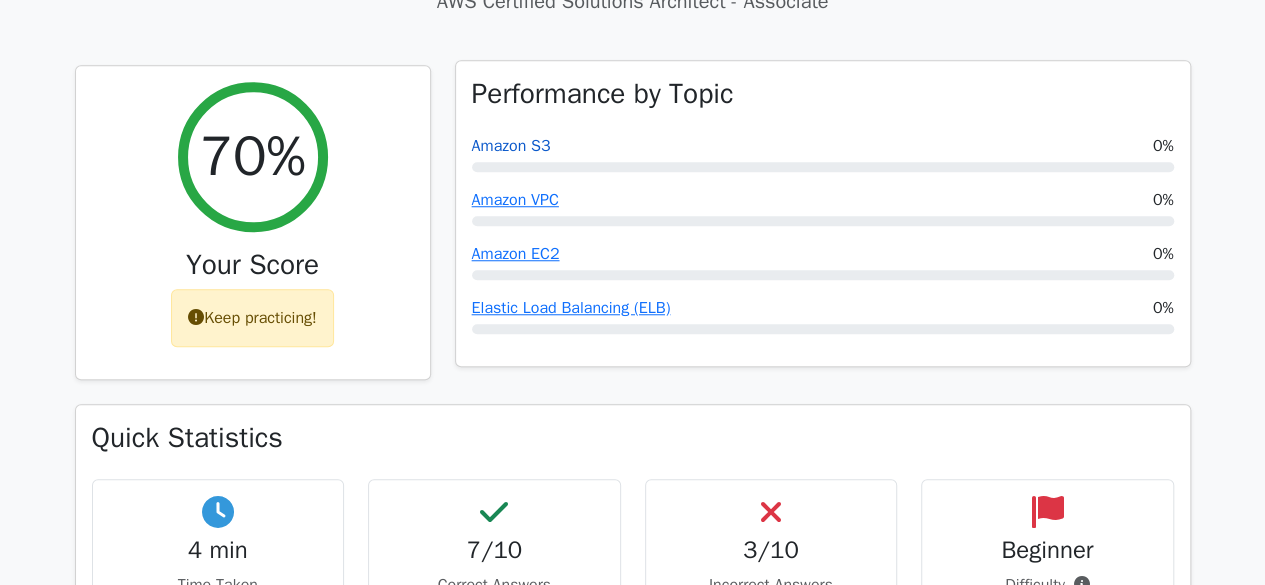 click on "Amazon S3" at bounding box center [511, 146] 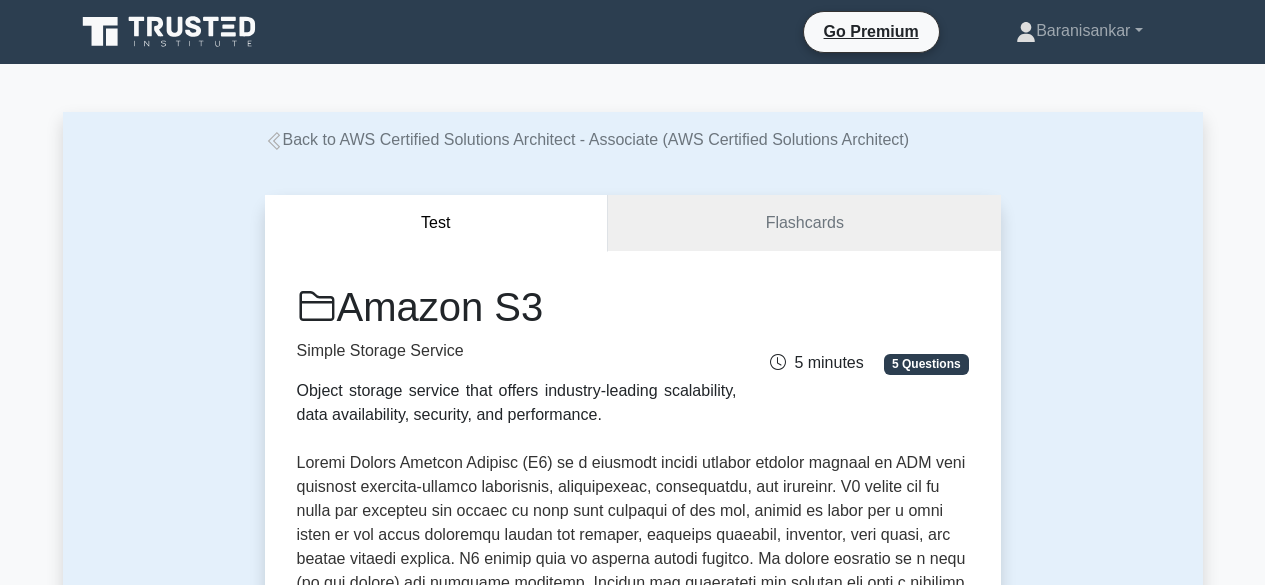 scroll, scrollTop: 0, scrollLeft: 0, axis: both 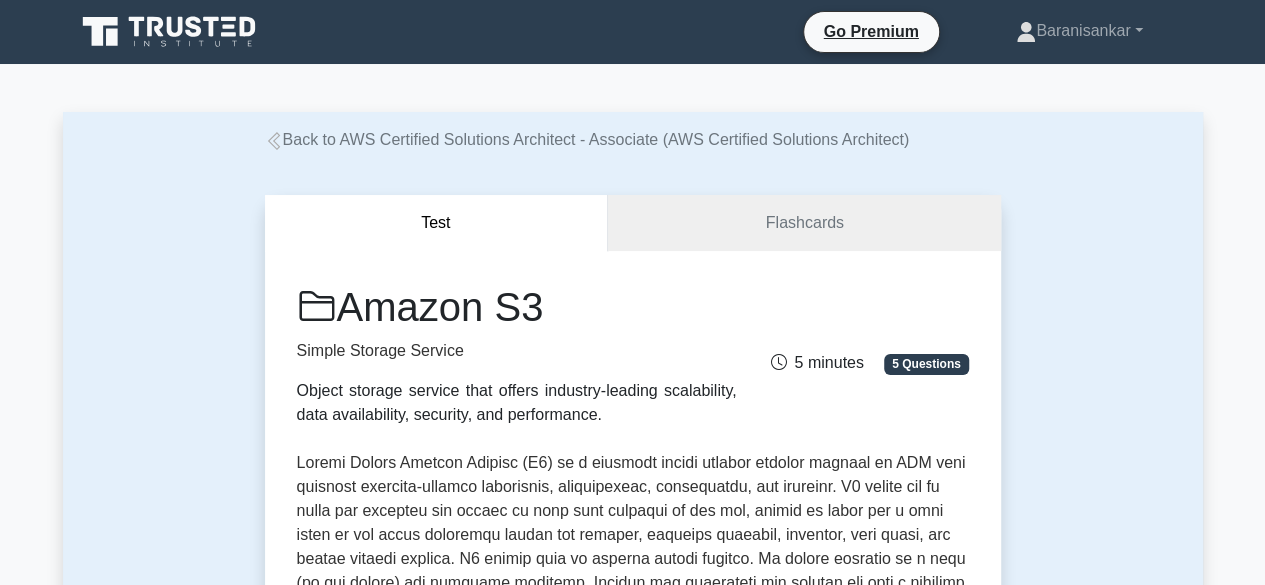 click at bounding box center (633, 703) 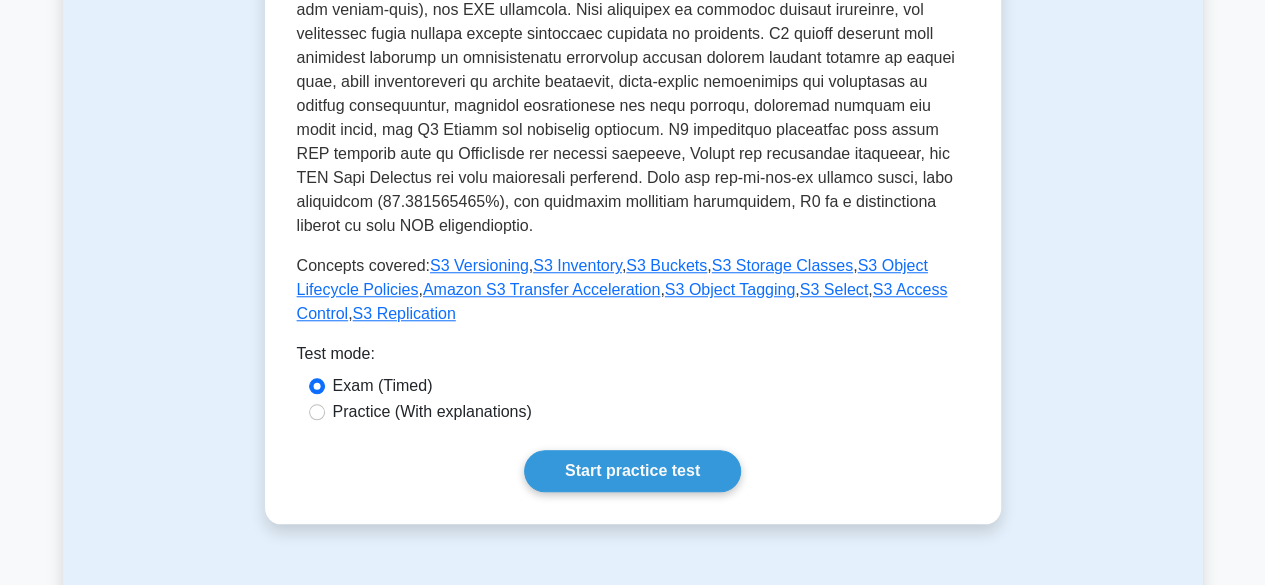 scroll, scrollTop: 720, scrollLeft: 0, axis: vertical 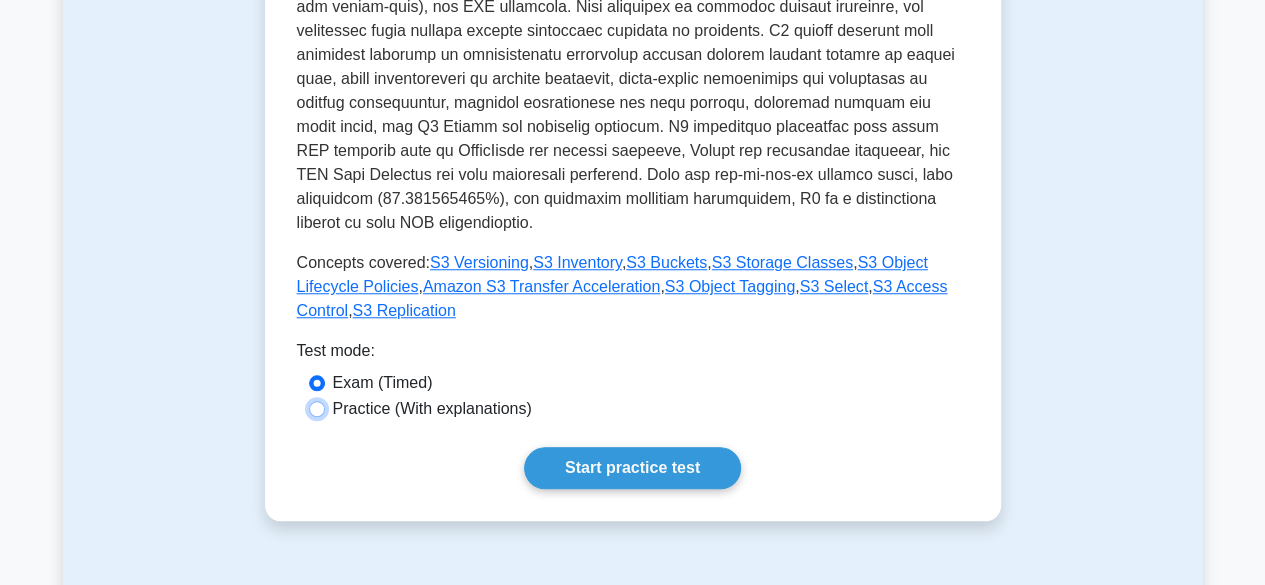 click on "Practice (With explanations)" at bounding box center (317, 409) 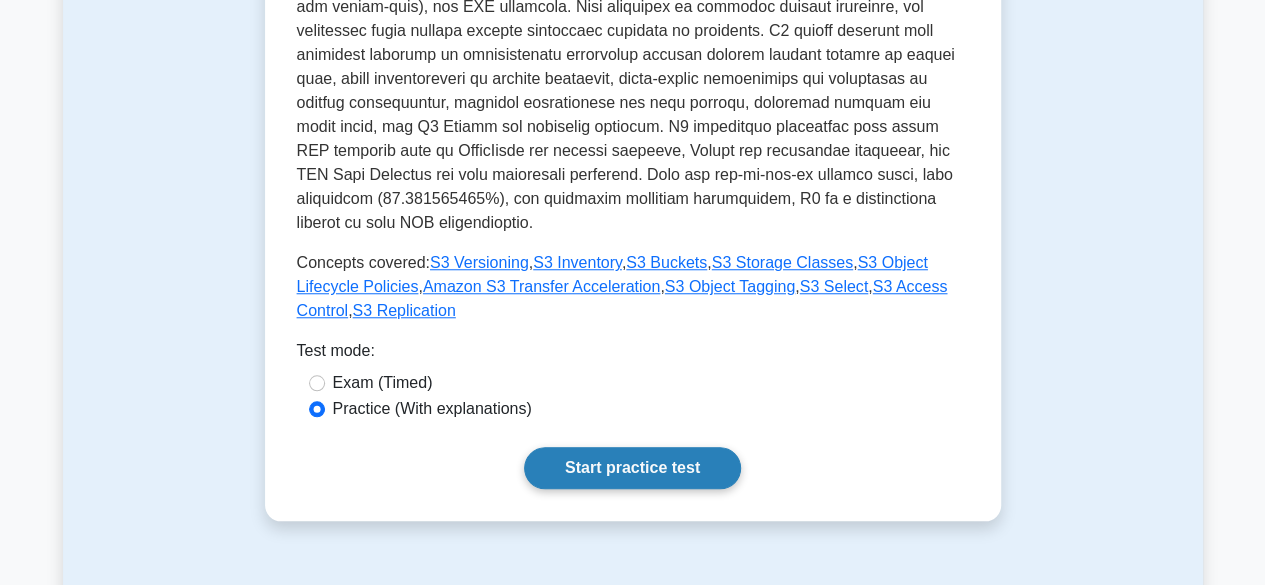 click on "Start practice test" at bounding box center (632, 468) 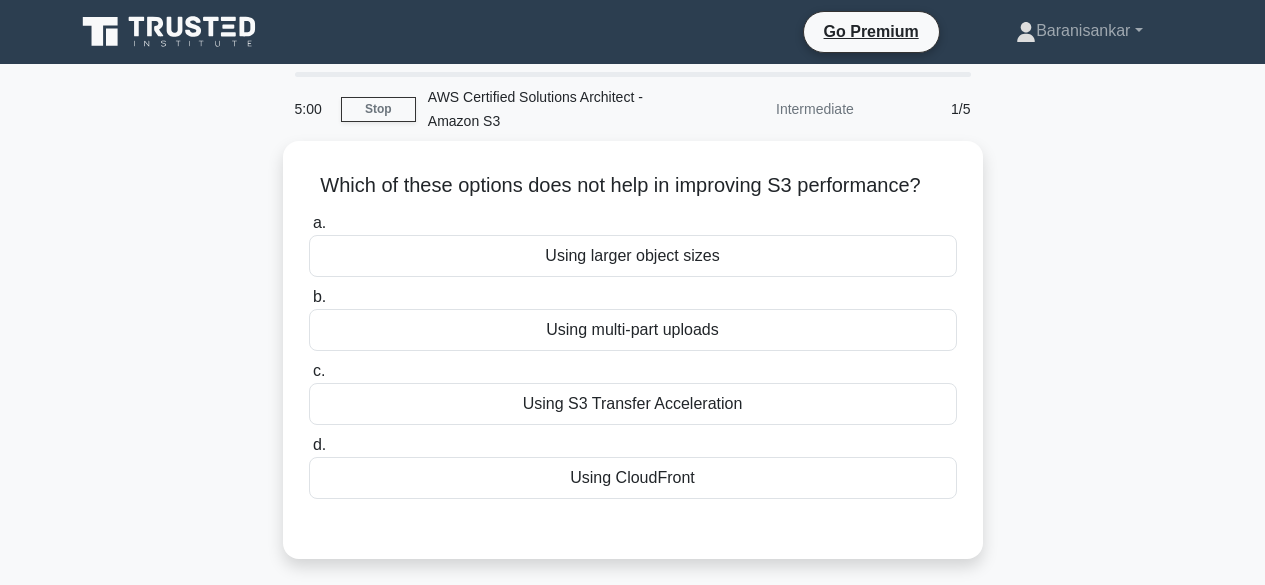 scroll, scrollTop: 0, scrollLeft: 0, axis: both 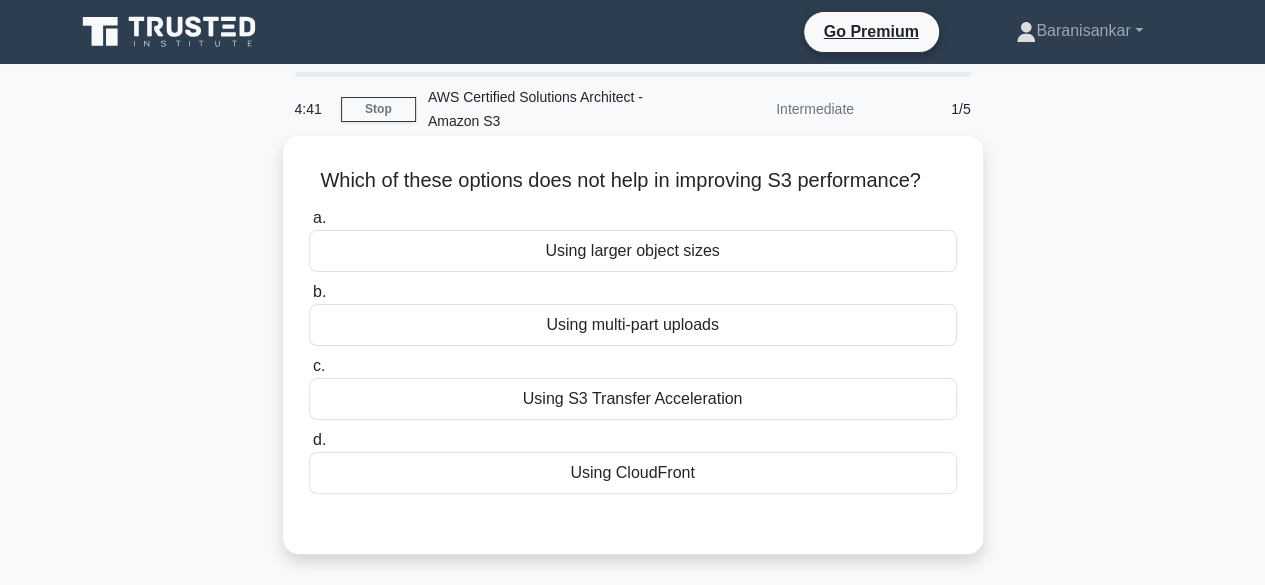 click on "Using larger object sizes" at bounding box center [633, 251] 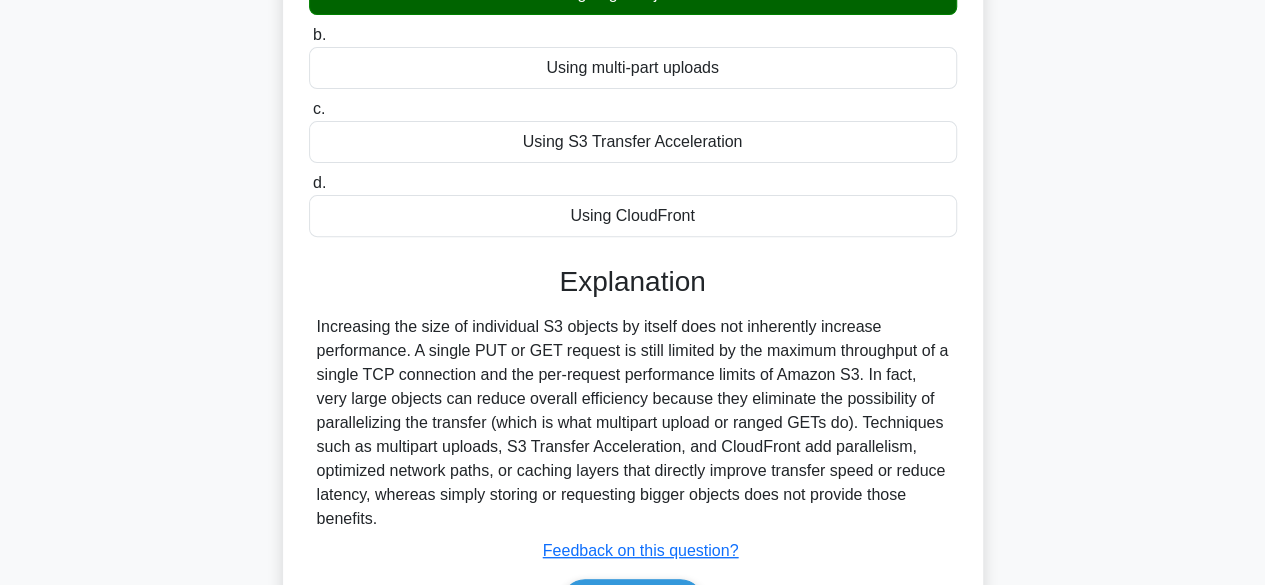 scroll, scrollTop: 268, scrollLeft: 0, axis: vertical 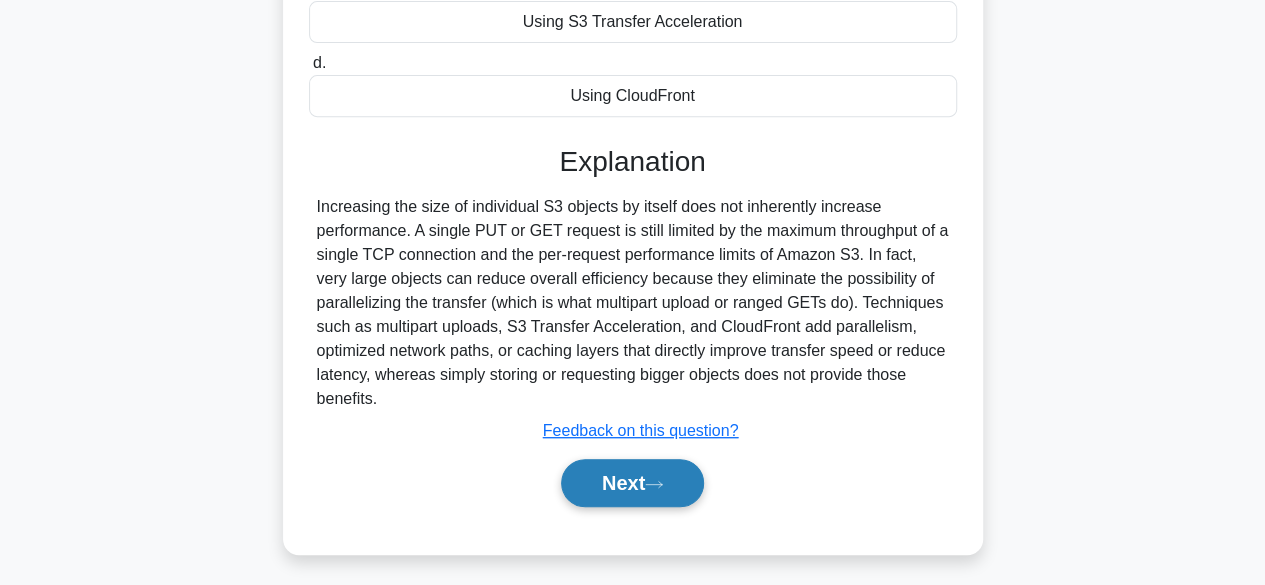 click on "Next" at bounding box center (632, 483) 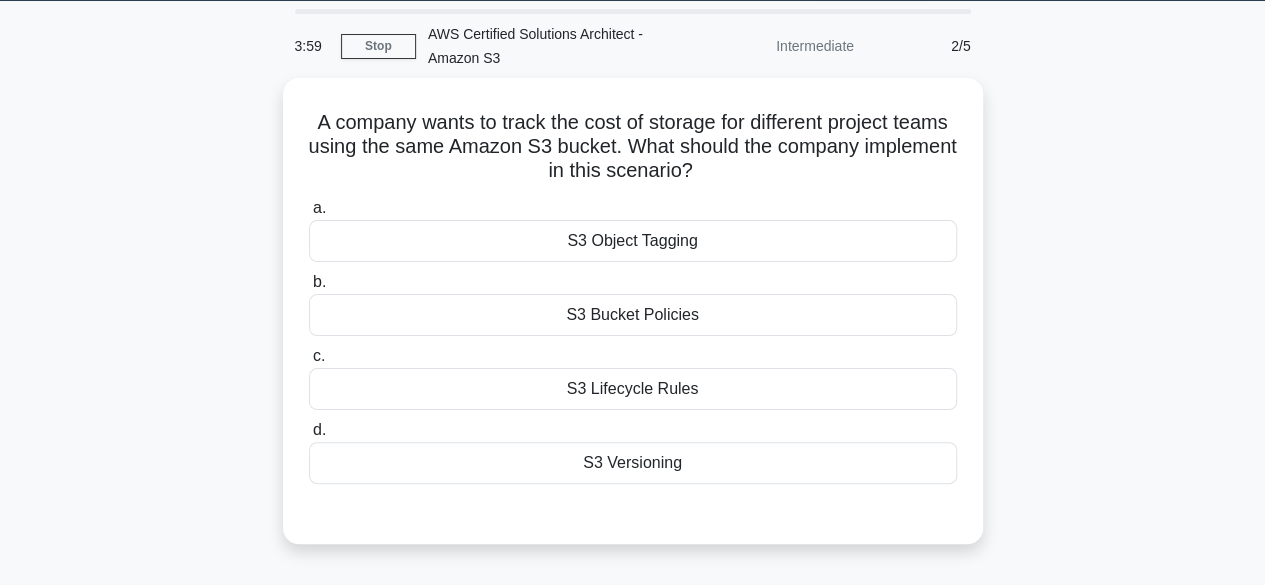 scroll, scrollTop: 60, scrollLeft: 0, axis: vertical 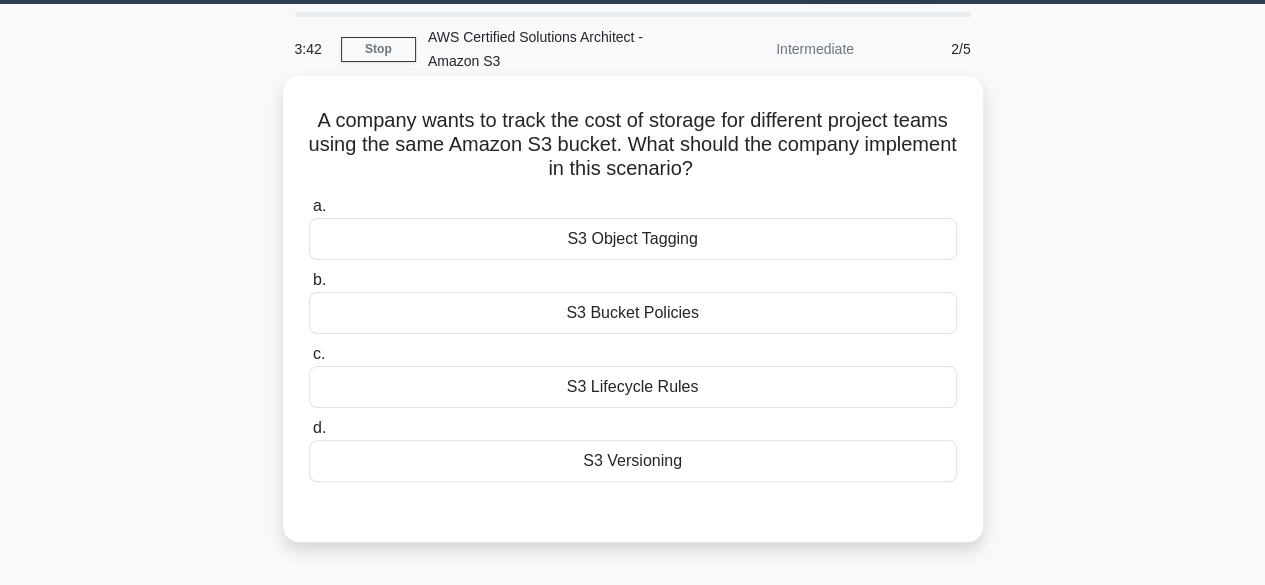 click on "S3 Object Tagging" at bounding box center (633, 239) 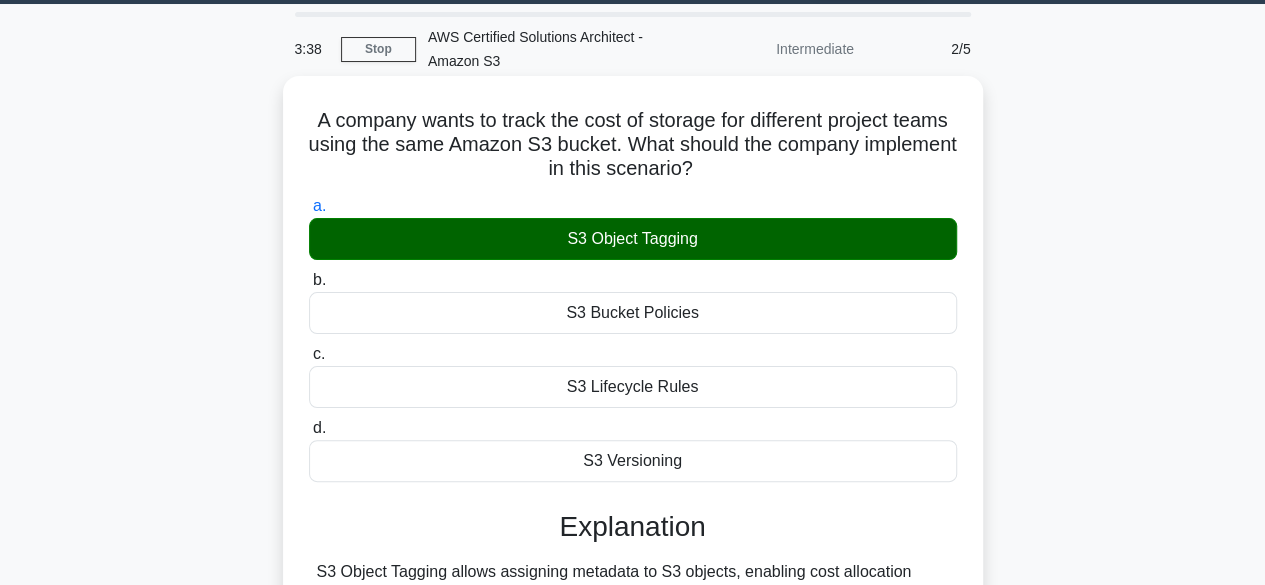 click on "b.
S3 Bucket Policies" at bounding box center (309, 280) 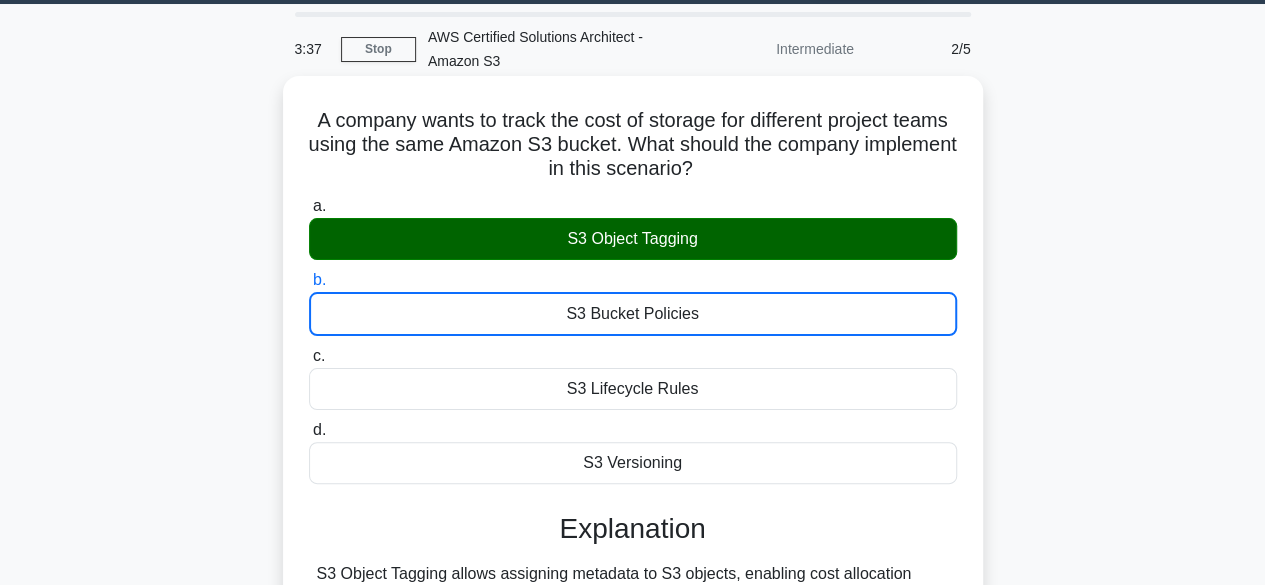 click on "c.
S3 Lifecycle Rules" at bounding box center [309, 356] 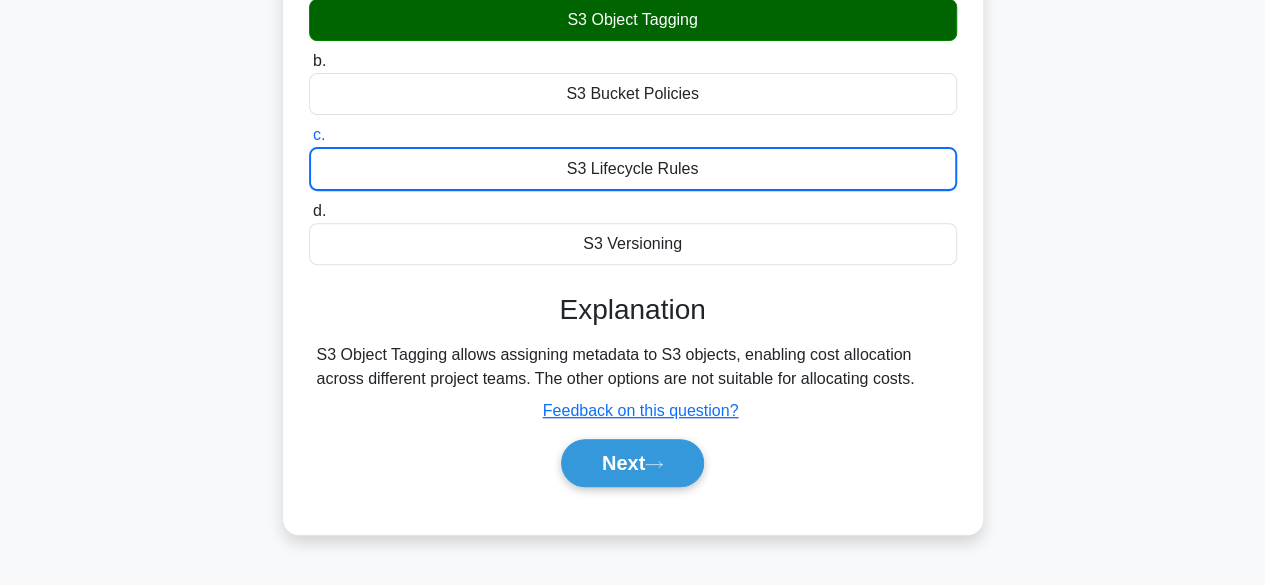 scroll, scrollTop: 301, scrollLeft: 0, axis: vertical 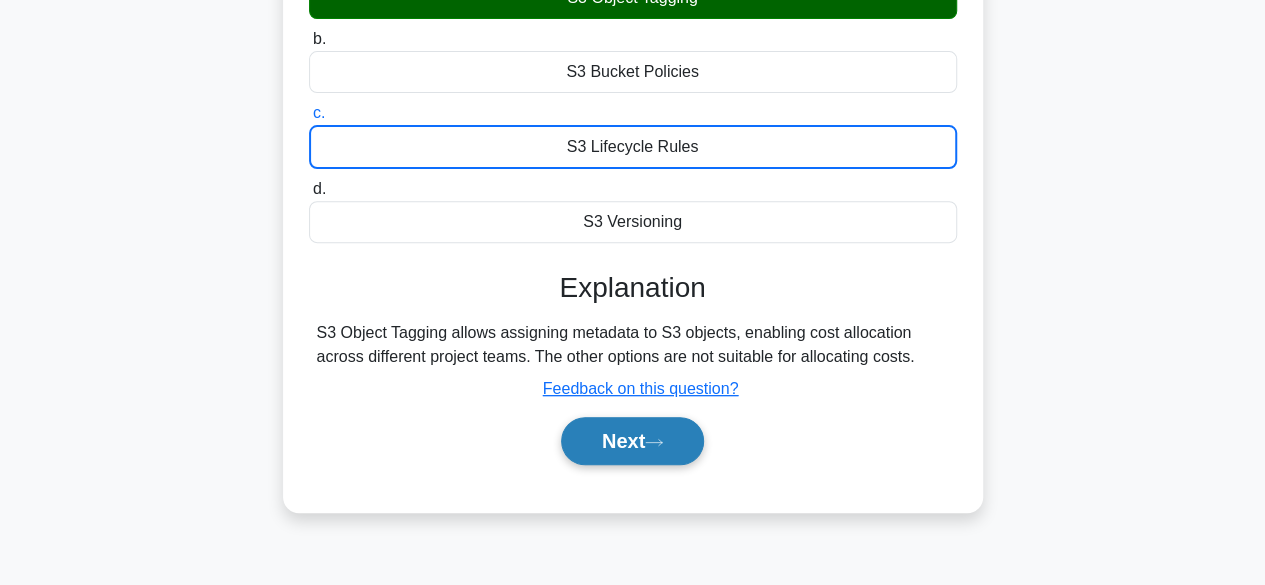click on "Next" at bounding box center [632, 441] 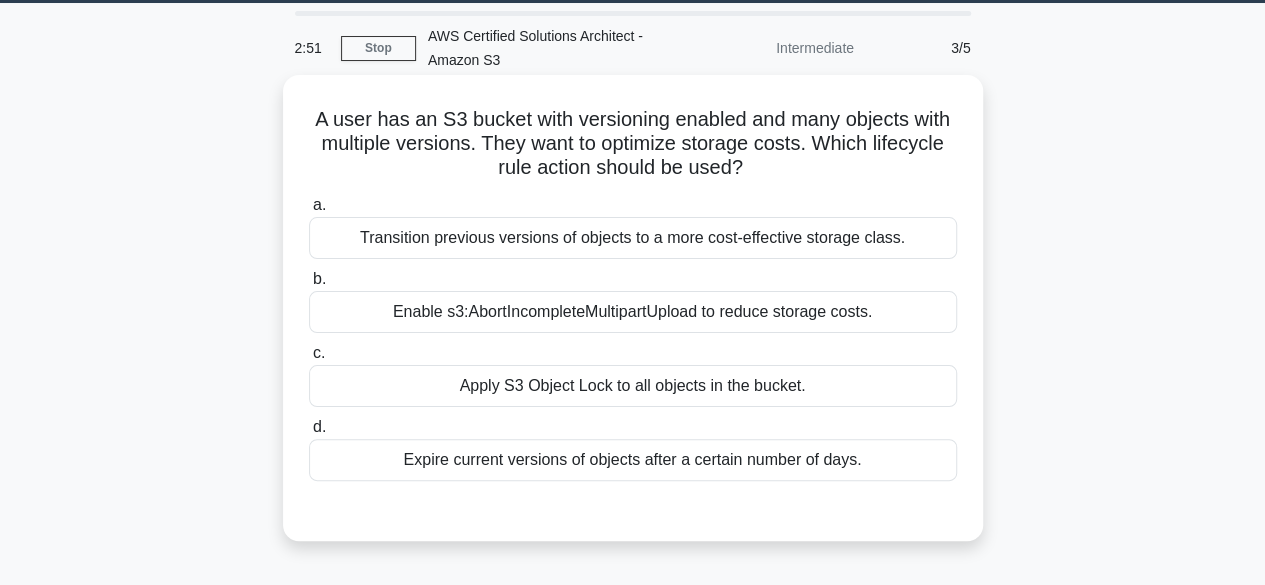 scroll, scrollTop: 101, scrollLeft: 0, axis: vertical 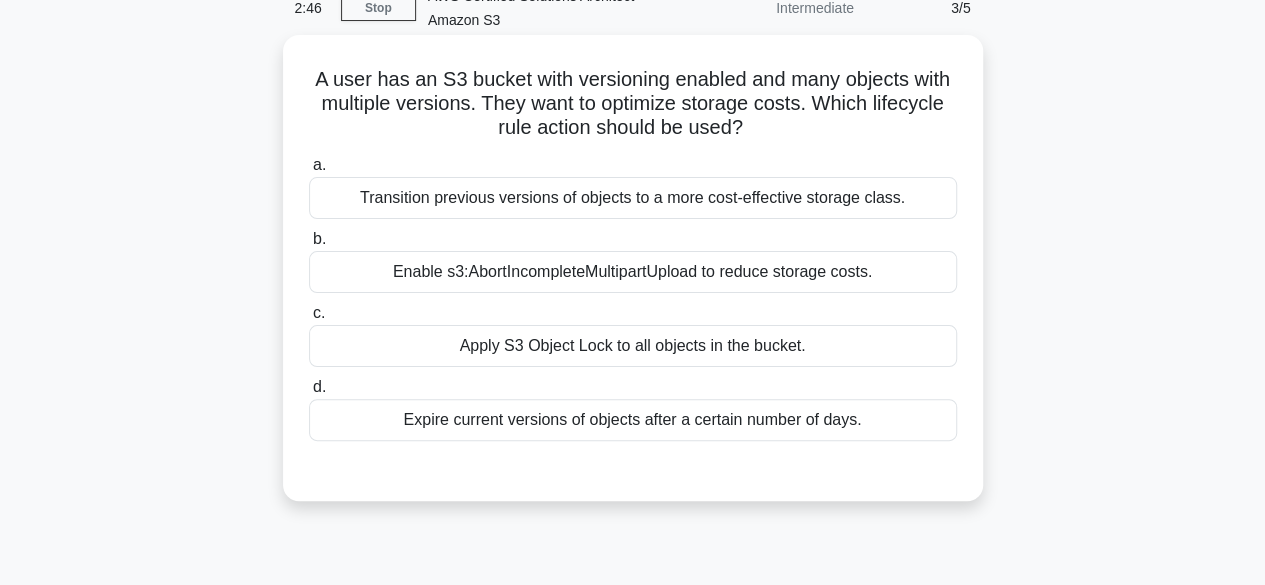 click on "Expire current versions of objects after a certain number of days." at bounding box center (633, 420) 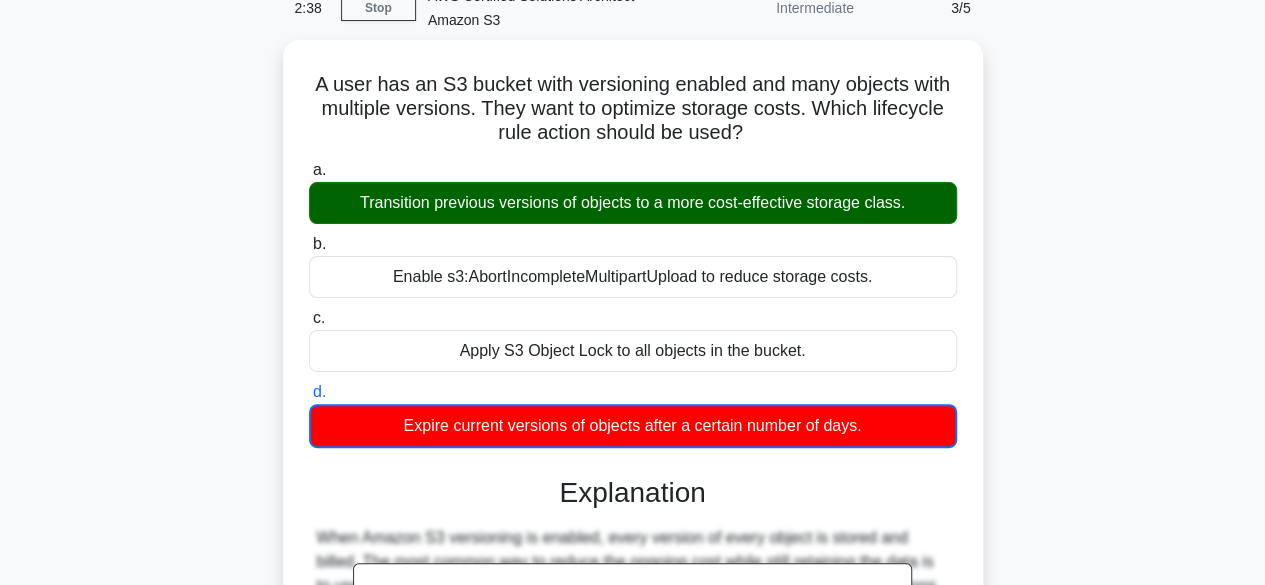 click on "a.
Transition previous versions of objects to a more cost-effective storage class." at bounding box center (309, 170) 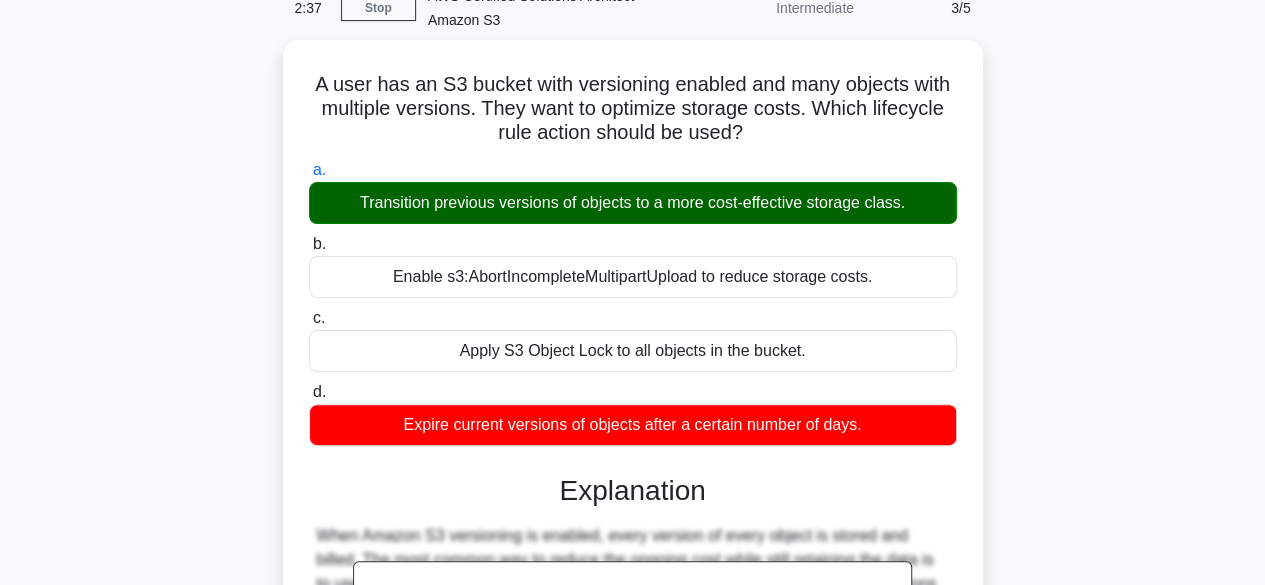 click on "b.
Enable s3:AbortIncompleteMultipartUpload to reduce storage costs." at bounding box center (309, 244) 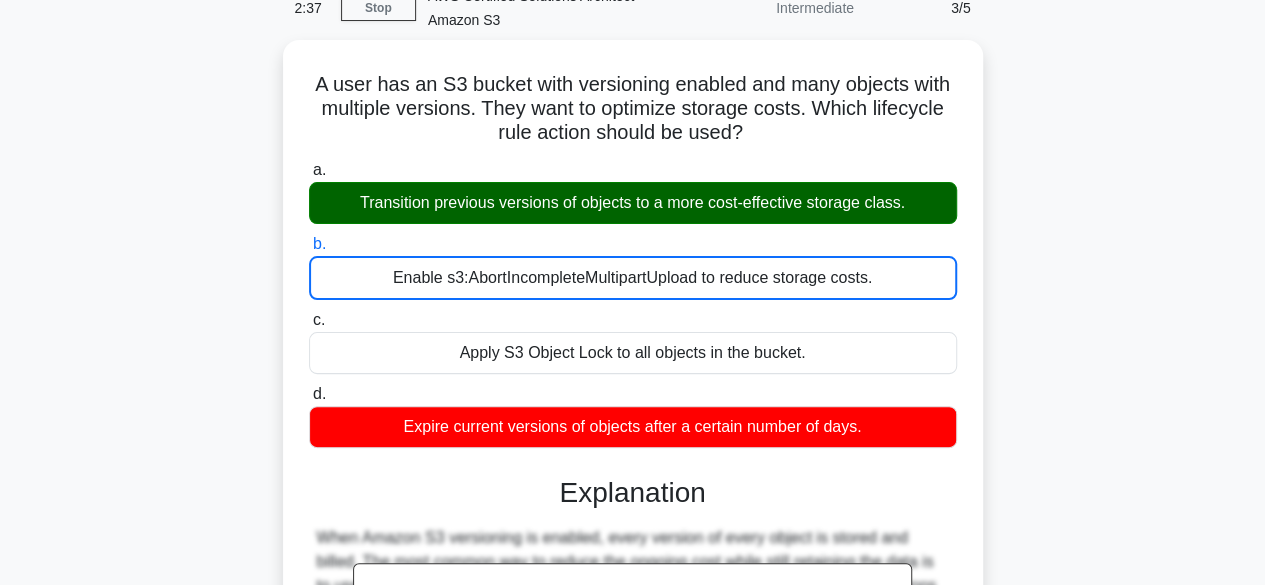 click on "c.
Apply S3 Object Lock to all objects in the bucket." at bounding box center [309, 320] 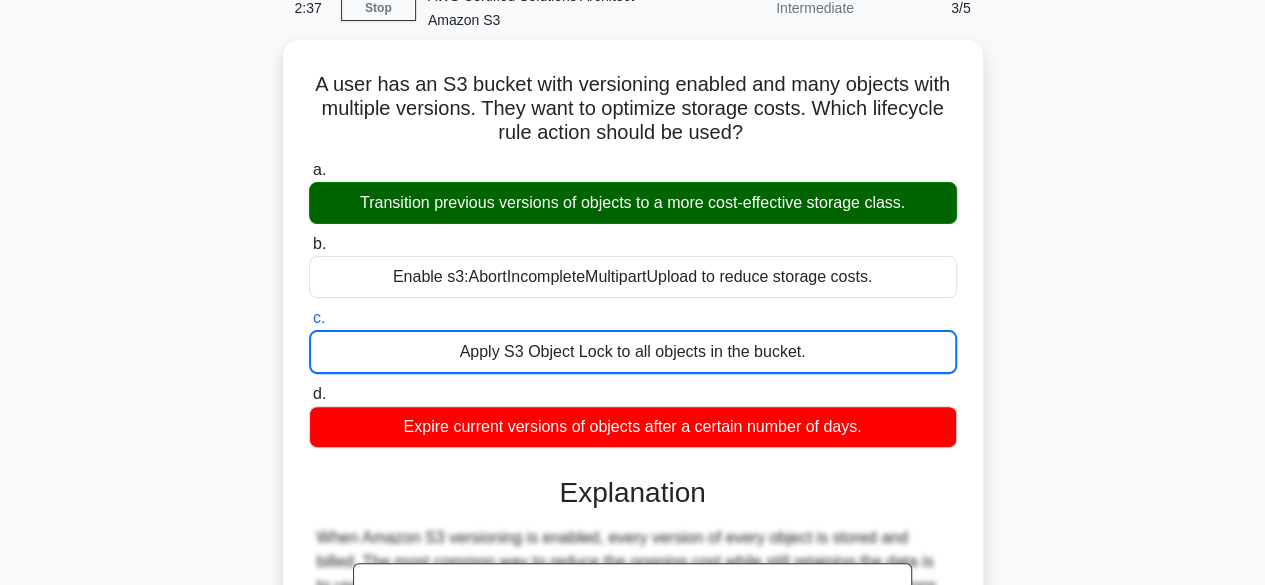 click on "d.
Expire current versions of objects after a certain number of days." at bounding box center (309, 394) 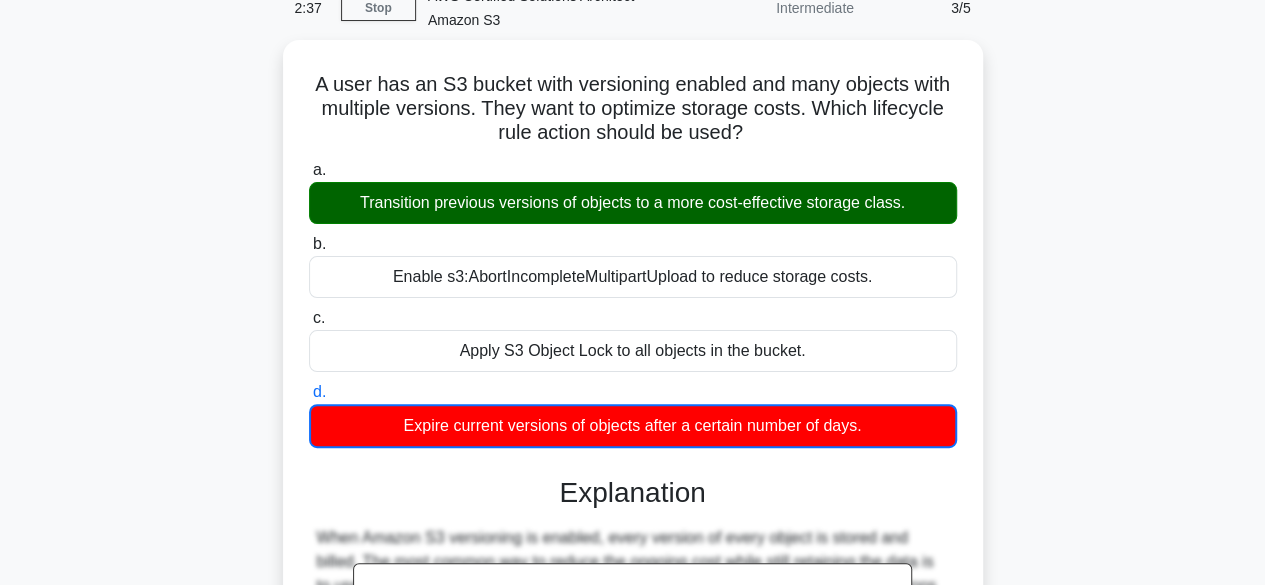 click on "a.
Transition previous versions of objects to a more cost-effective storage class." at bounding box center [309, 170] 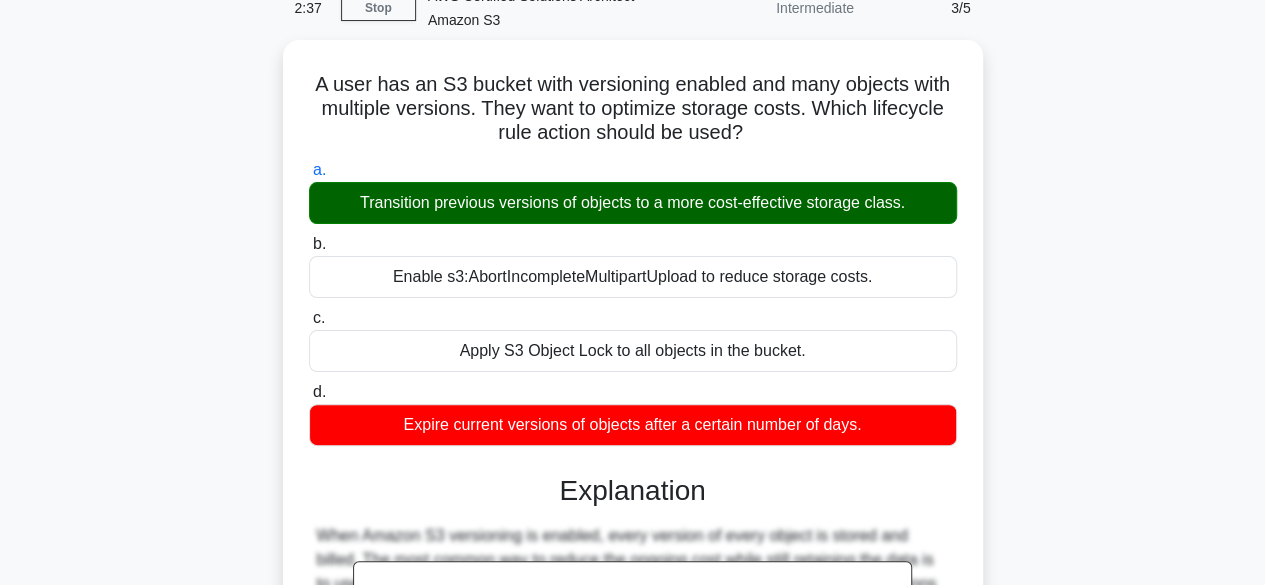 click on "b.
Enable s3:AbortIncompleteMultipartUpload to reduce storage costs." at bounding box center [309, 244] 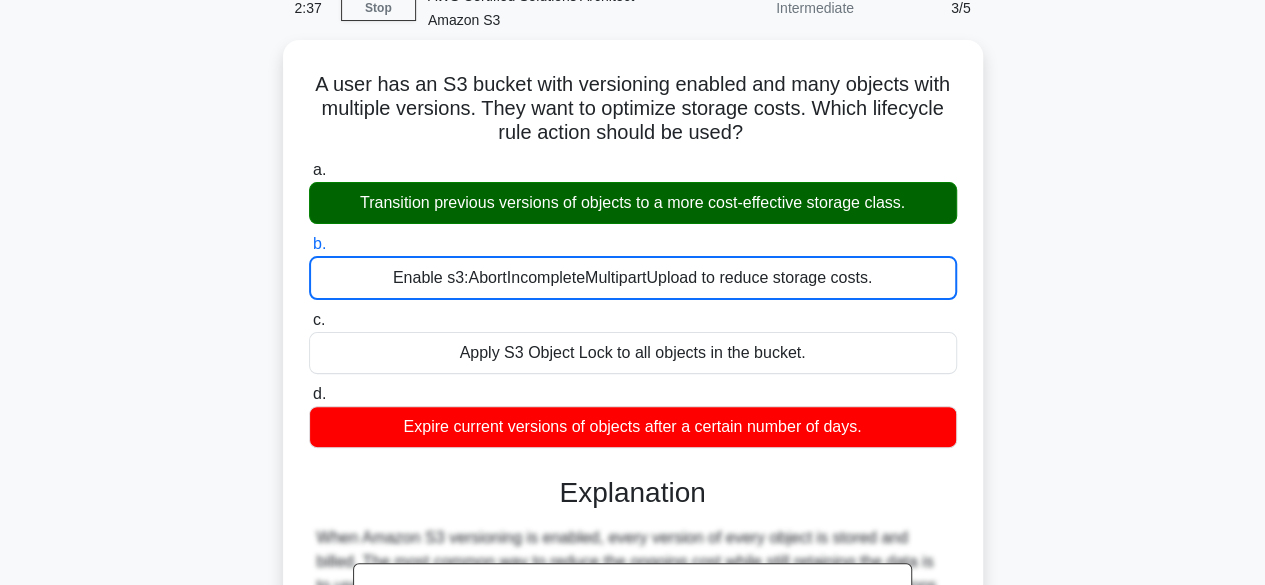 click on "c.
Apply S3 Object Lock to all objects in the bucket." at bounding box center (309, 320) 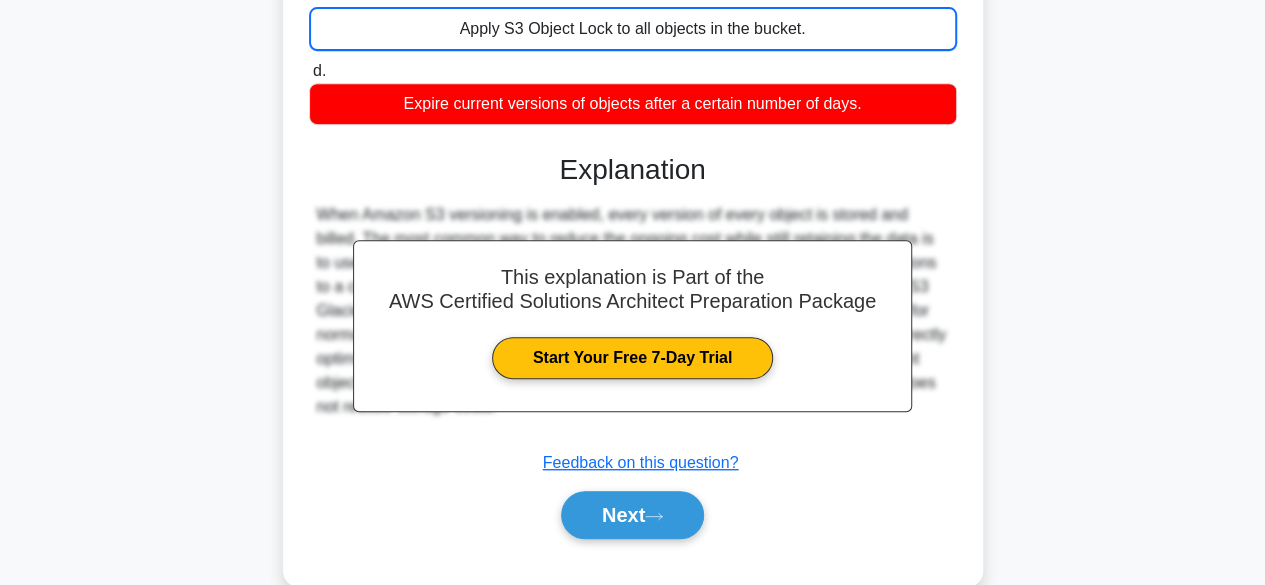 scroll, scrollTop: 488, scrollLeft: 0, axis: vertical 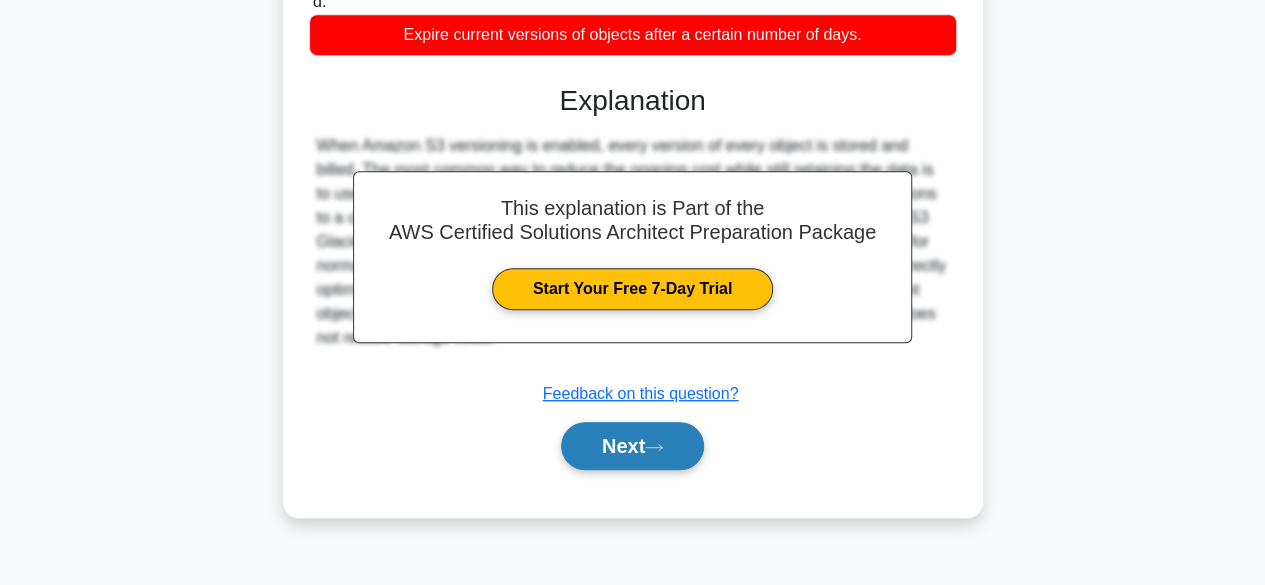 click on "Next" at bounding box center [632, 446] 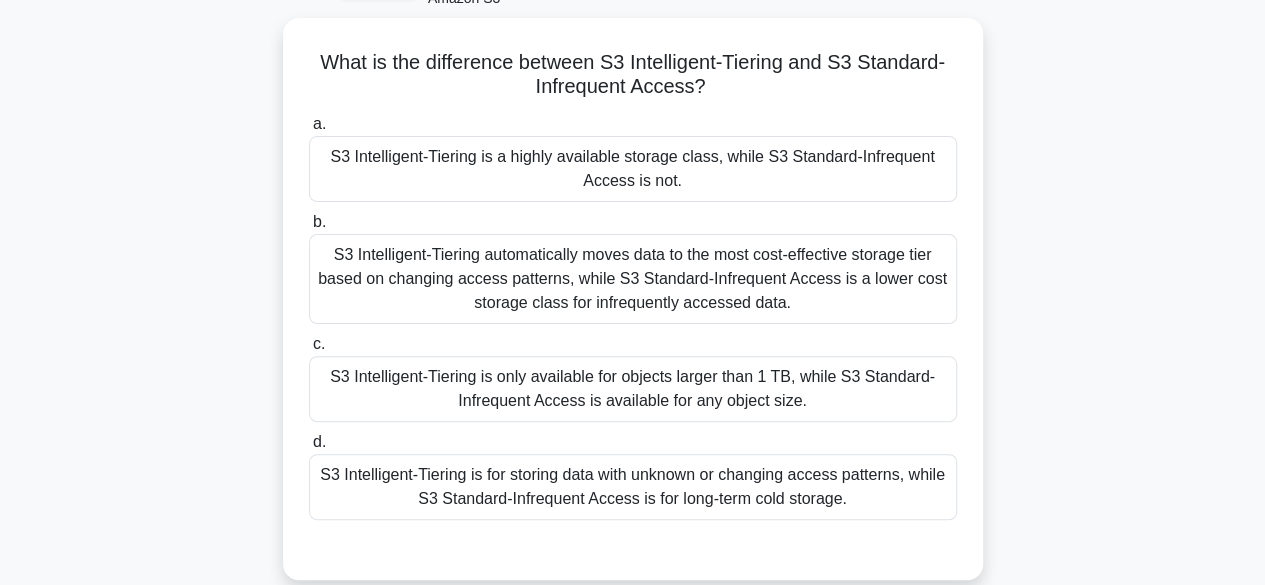 scroll, scrollTop: 118, scrollLeft: 0, axis: vertical 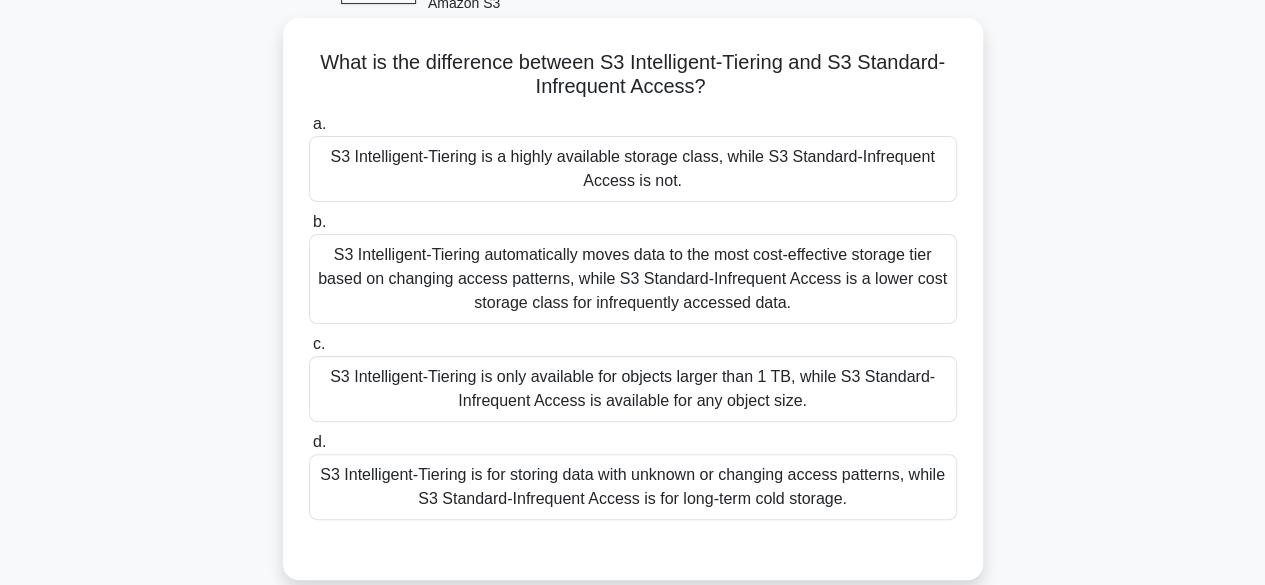 click on "S3 Intelligent-Tiering automatically moves data to the most cost-effective storage tier based on changing access patterns, while S3 Standard-Infrequent Access is a lower cost storage class for infrequently accessed data." at bounding box center [633, 279] 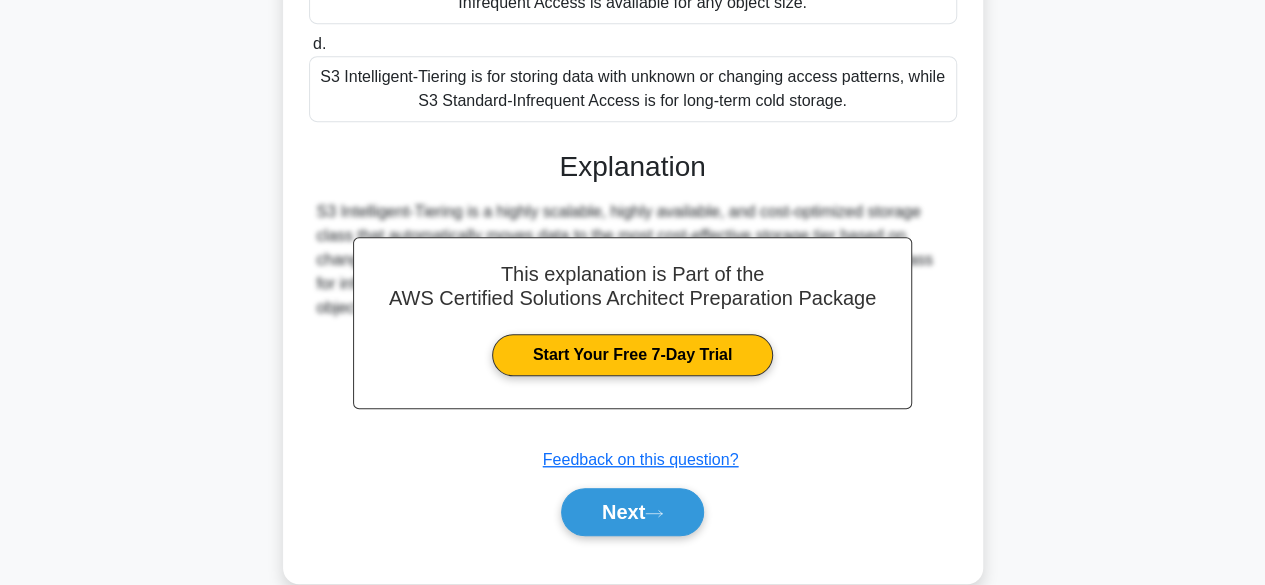 scroll, scrollTop: 529, scrollLeft: 0, axis: vertical 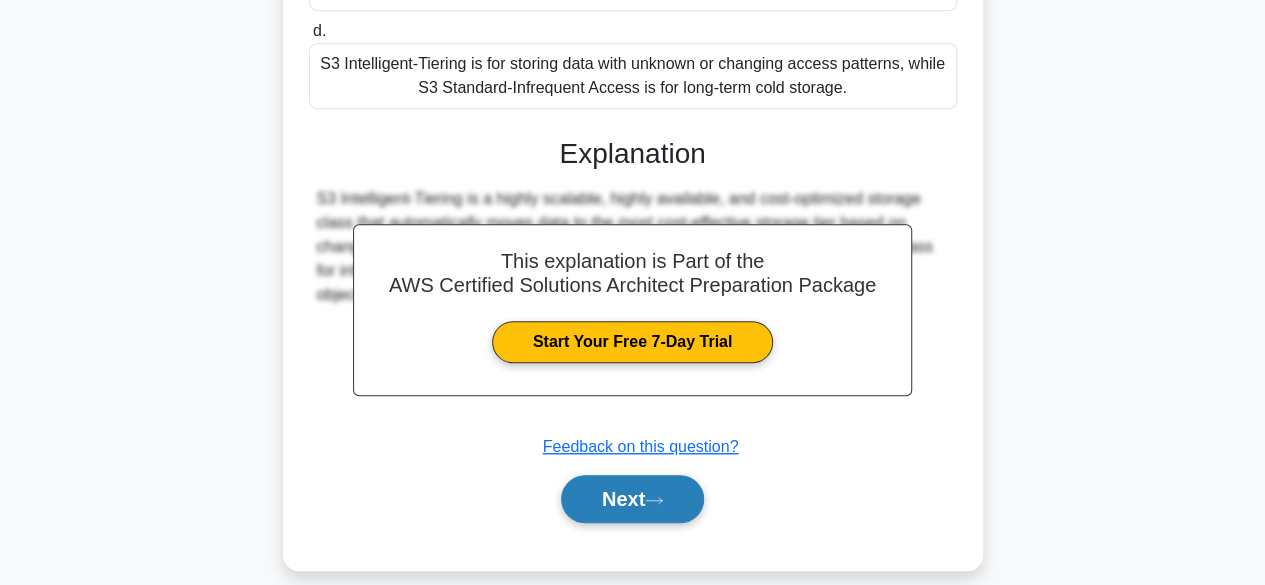click on "Next" at bounding box center [632, 499] 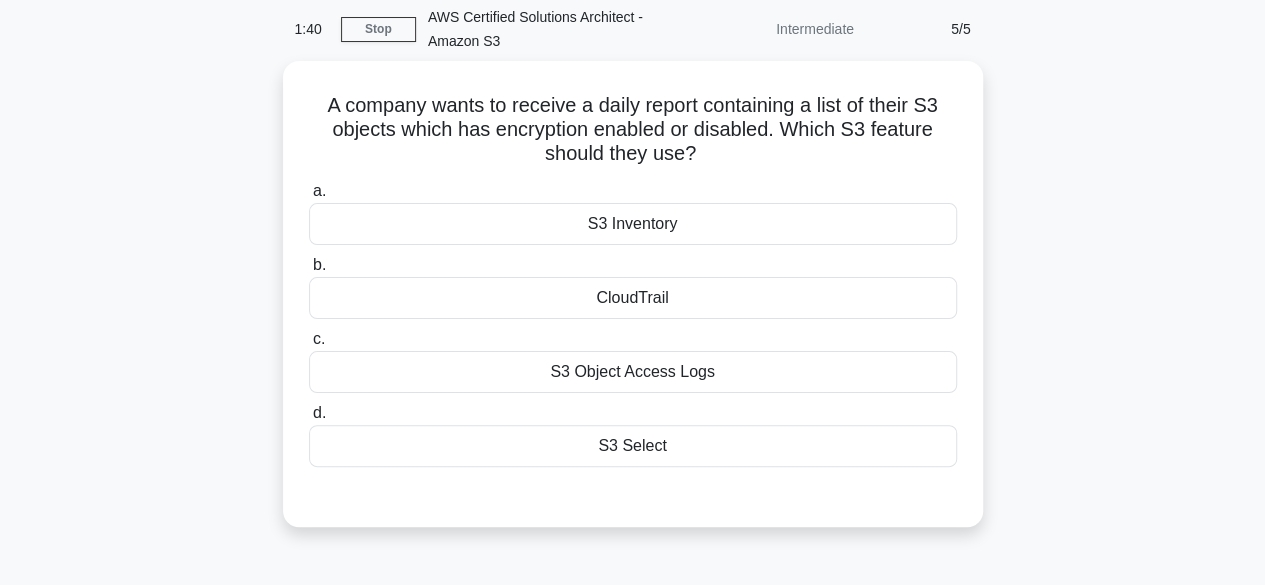 scroll, scrollTop: 68, scrollLeft: 0, axis: vertical 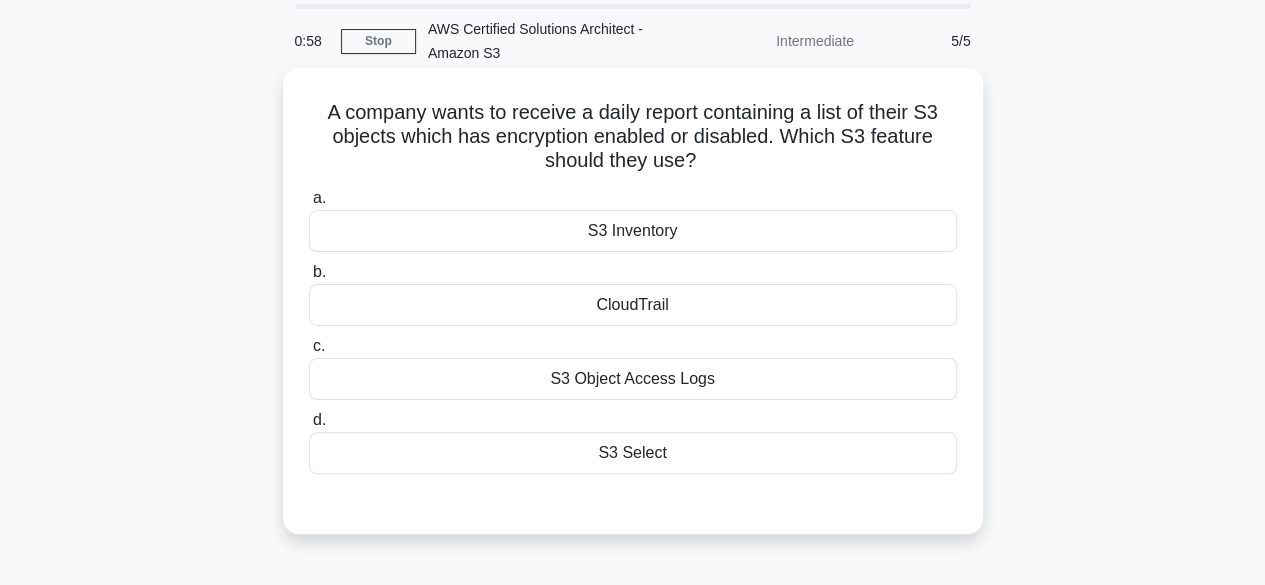 click on "S3 Select" at bounding box center [633, 453] 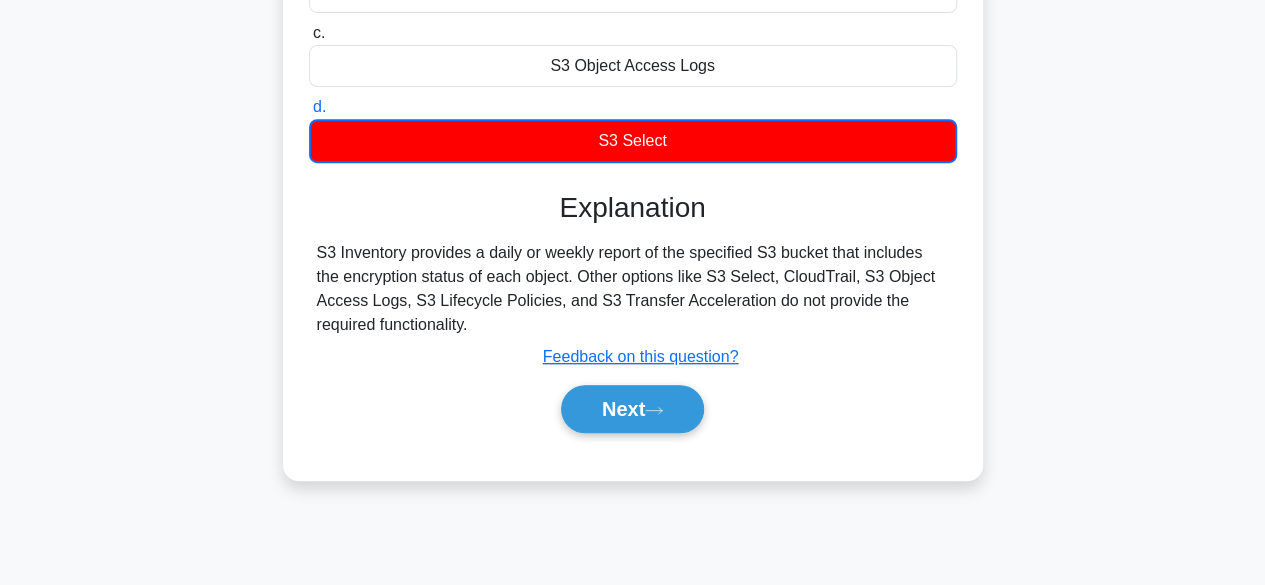 scroll, scrollTop: 398, scrollLeft: 0, axis: vertical 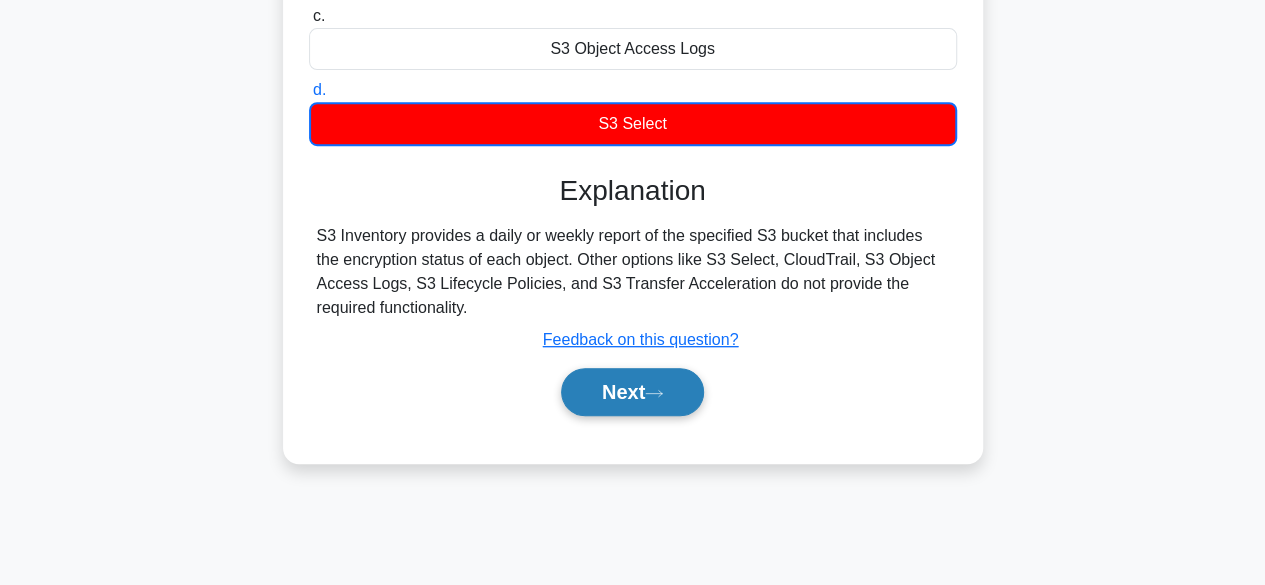 click on "Next" at bounding box center (632, 392) 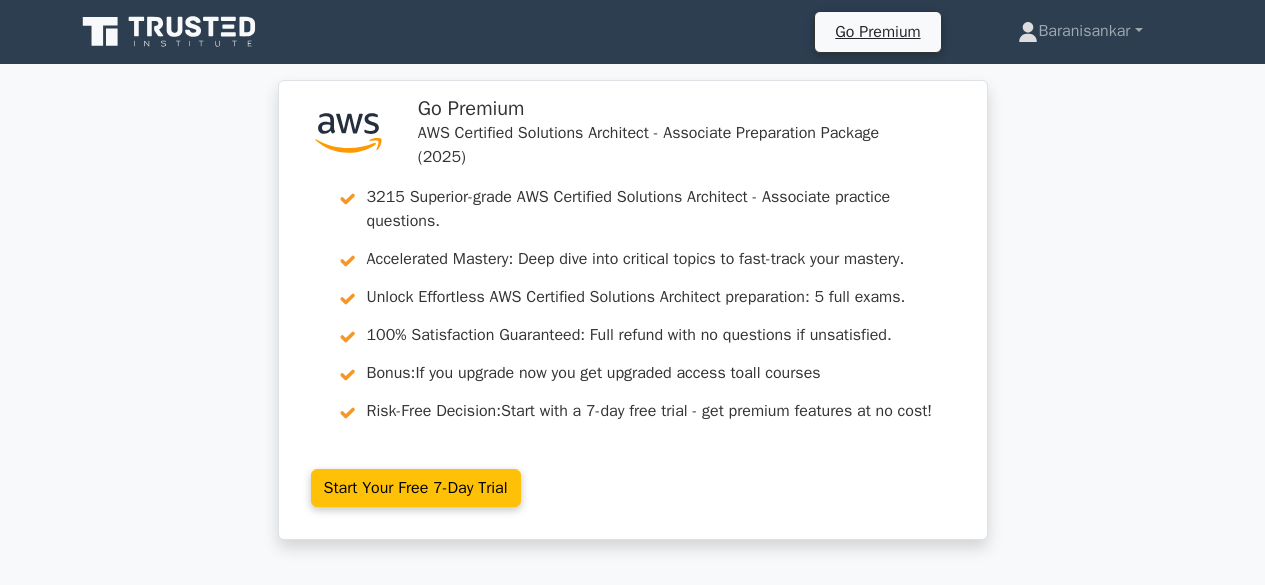 scroll, scrollTop: 0, scrollLeft: 0, axis: both 